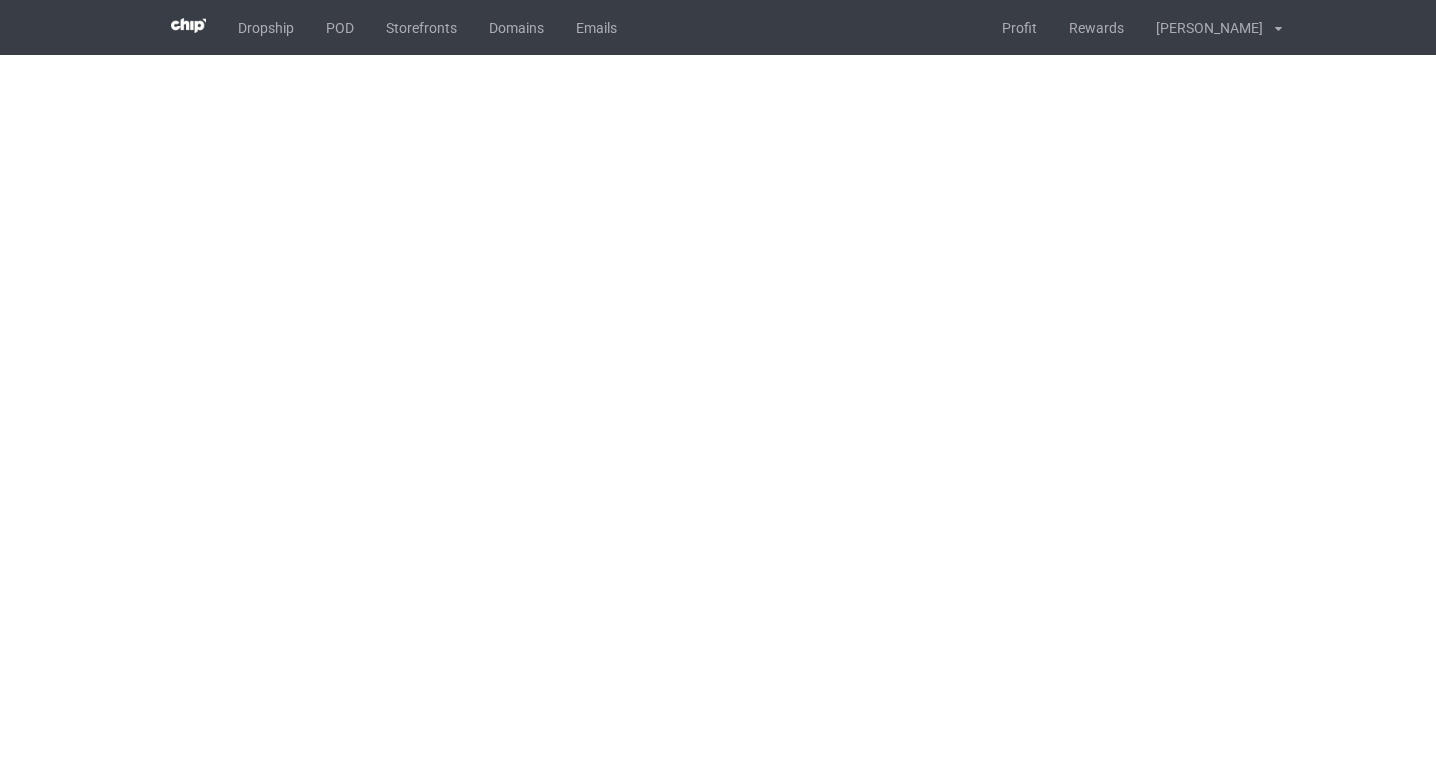 scroll, scrollTop: 0, scrollLeft: 0, axis: both 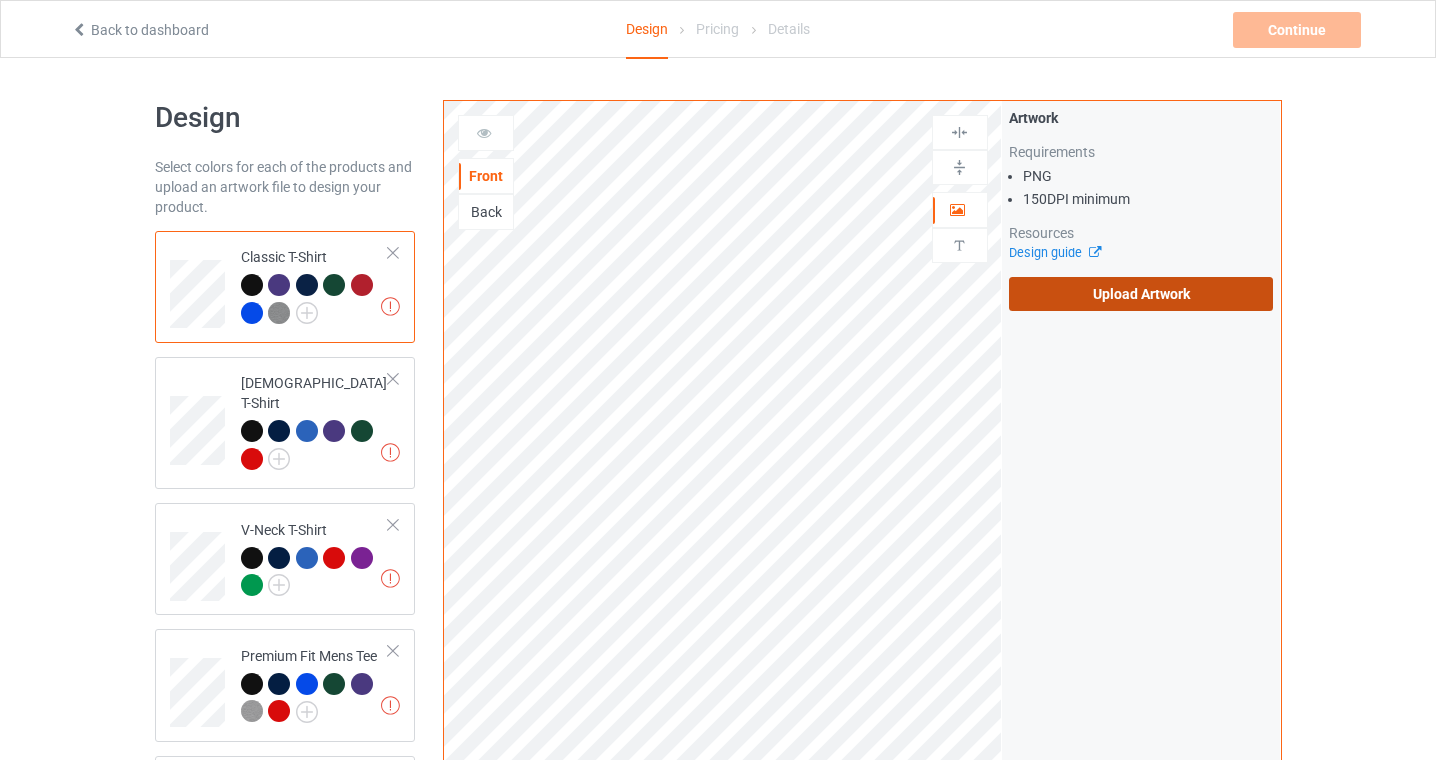 click on "Upload Artwork" at bounding box center [1141, 294] 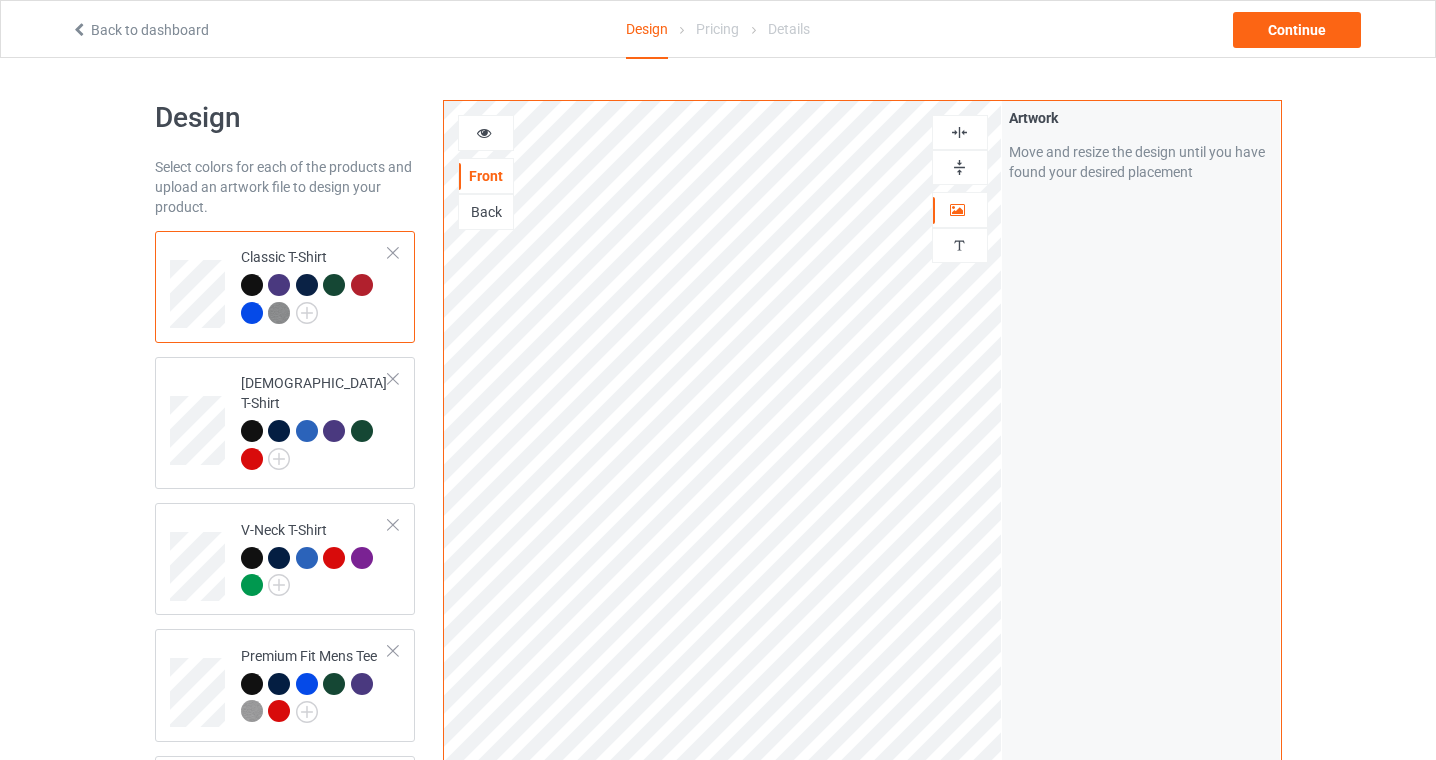 click at bounding box center (252, 313) 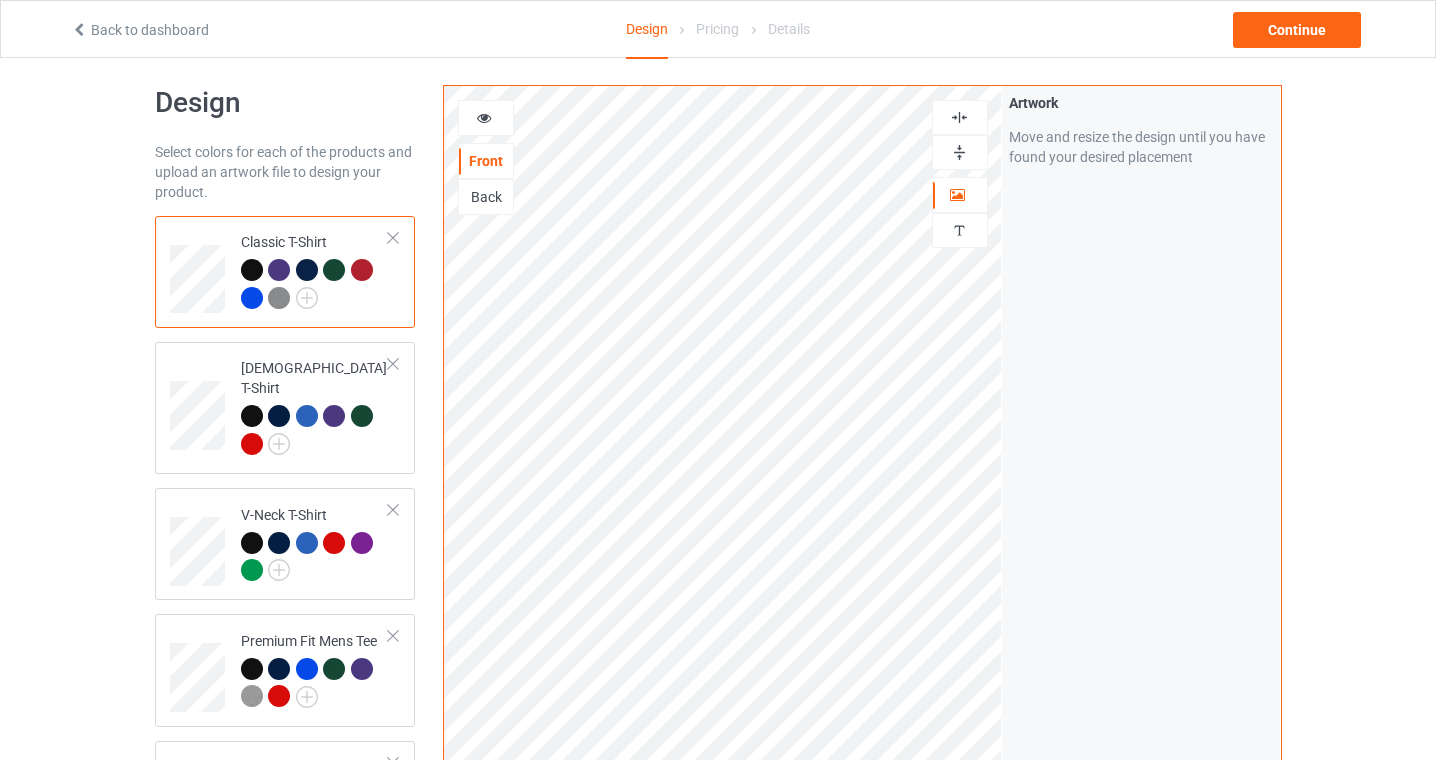 scroll, scrollTop: 0, scrollLeft: 0, axis: both 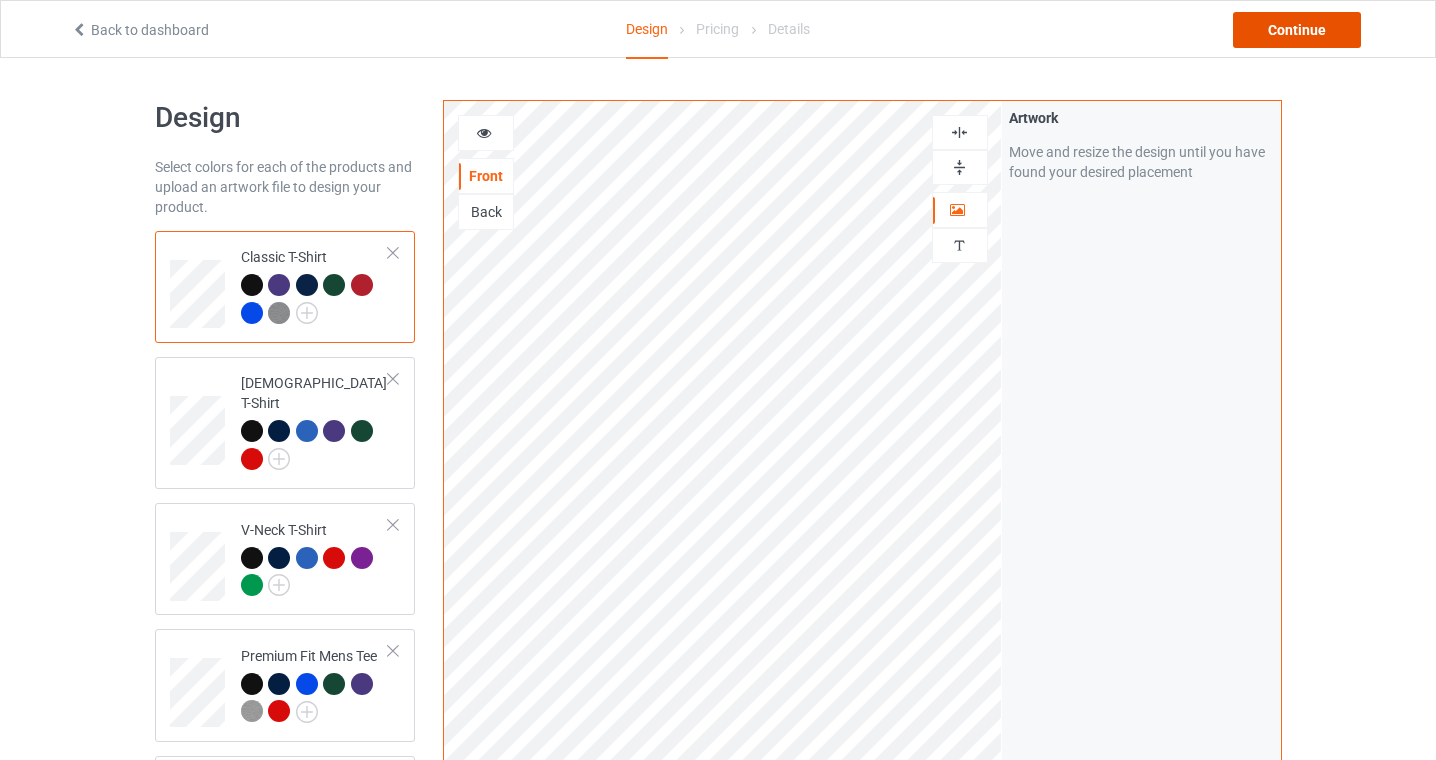 click on "Continue" at bounding box center (1297, 30) 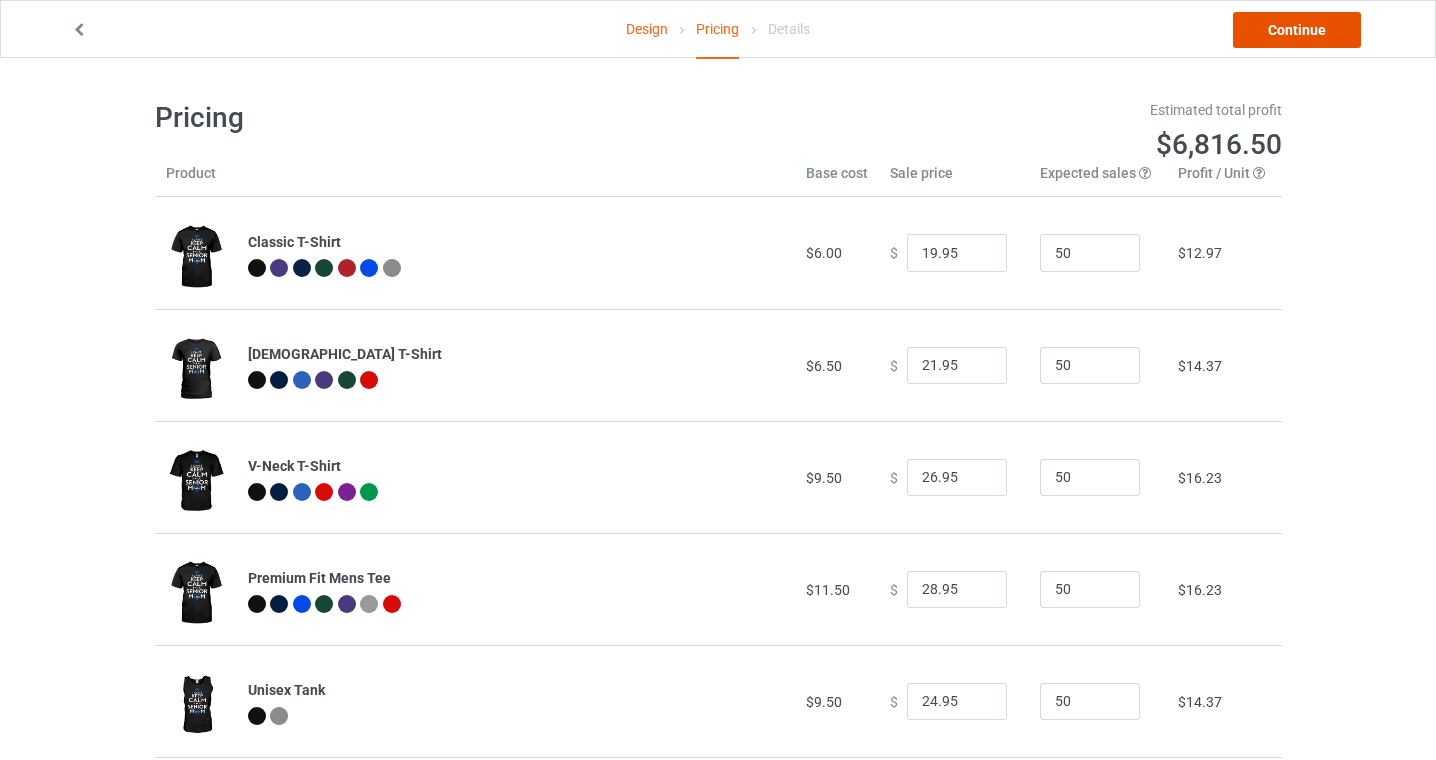 click on "Continue" at bounding box center (1297, 30) 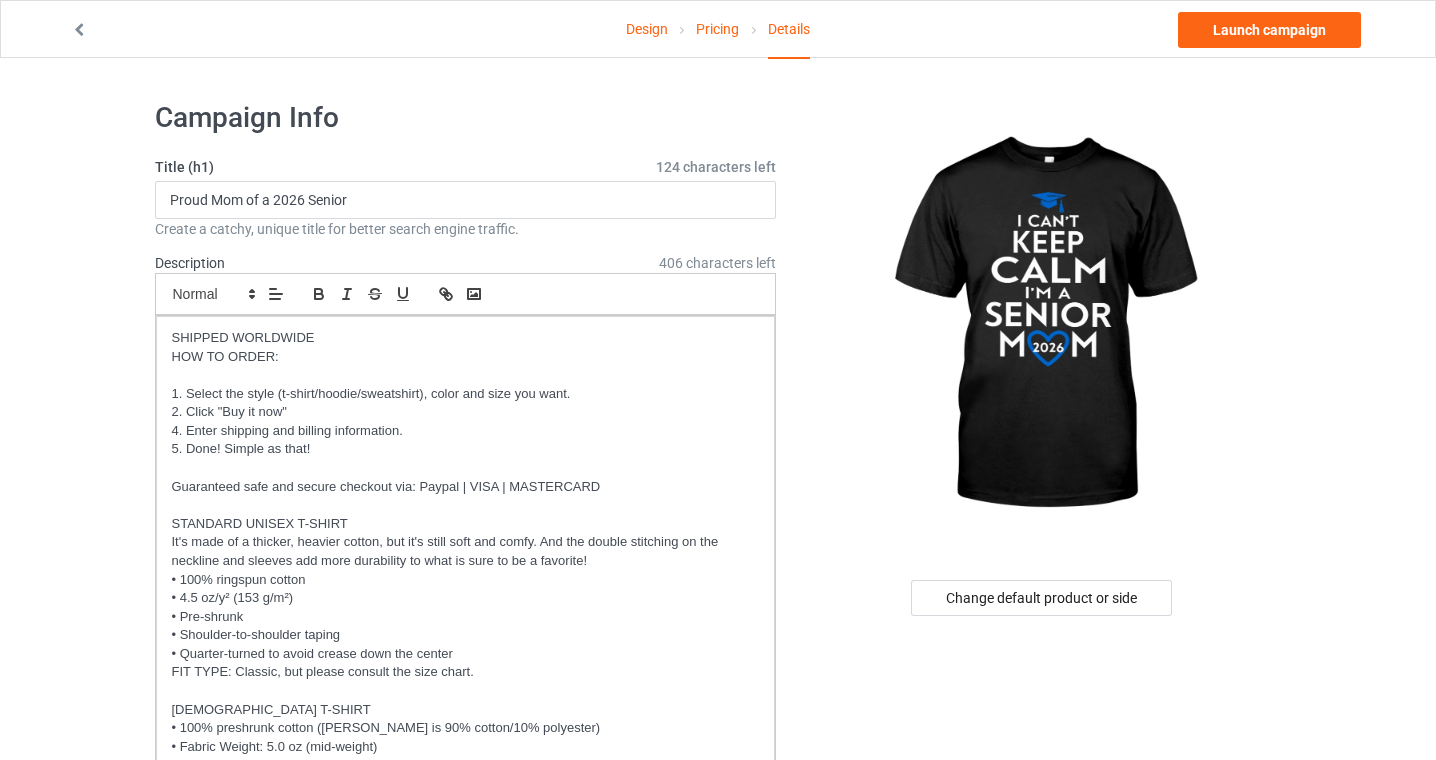click on "Campaign Info Title (h1) 124   characters left Proud Mom of a 2026 Senior Create a catchy, unique title for better search engine traffic. Description 406   characters left       Small Normal Large Big Huge                                                                                     SHIPPED WORLDWIDE HOW TO ORDER: 1. Select the style (t-shirt/hoodie/sweatshirt), color and size you want. 2. Click "Buy it now"  4. Enter shipping and billing information. 5. Done! Simple as that! Guaranteed safe and secure checkout via: Paypal | VISA | MASTERCARD  STANDARD UNISEX T-SHIRT It's made of a thicker, heavier cotton, but it's still soft and comfy. And the double stitching on the neckline and sleeves add more durability to what is sure to be a favorite! • 100% ringspun cotton • 4.5 oz/y² (153 g/m²) • Pre-shrunk • Shoulder-to-shoulder taping • Quarter-turned to avoid crease down the center FIT TYPE: Classic, but please consult the size chart. LADIES T-SHIRT • Fabric Weight: 5.0 oz (mid-weight) URL 0" at bounding box center (466, 1445) 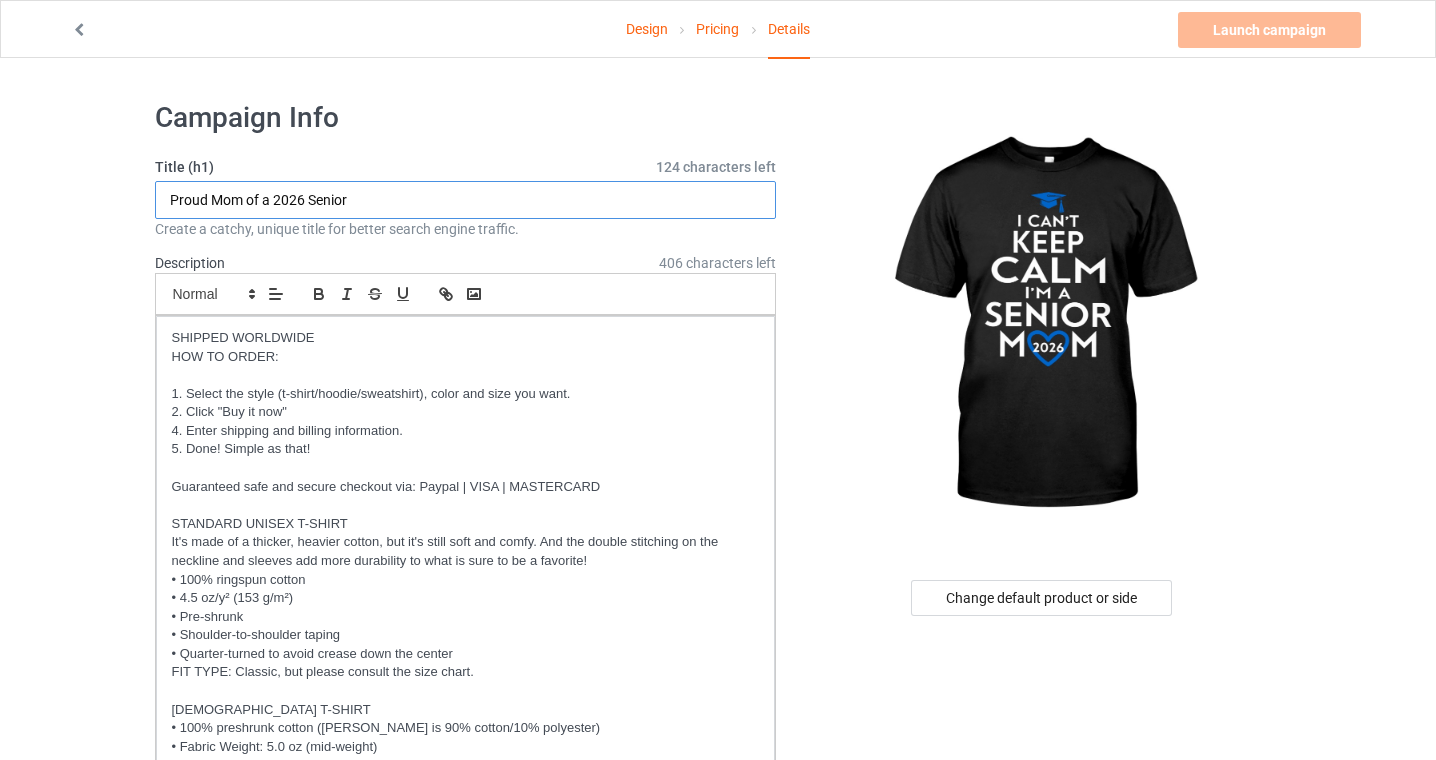 drag, startPoint x: 375, startPoint y: 196, endPoint x: -2, endPoint y: 178, distance: 377.42947 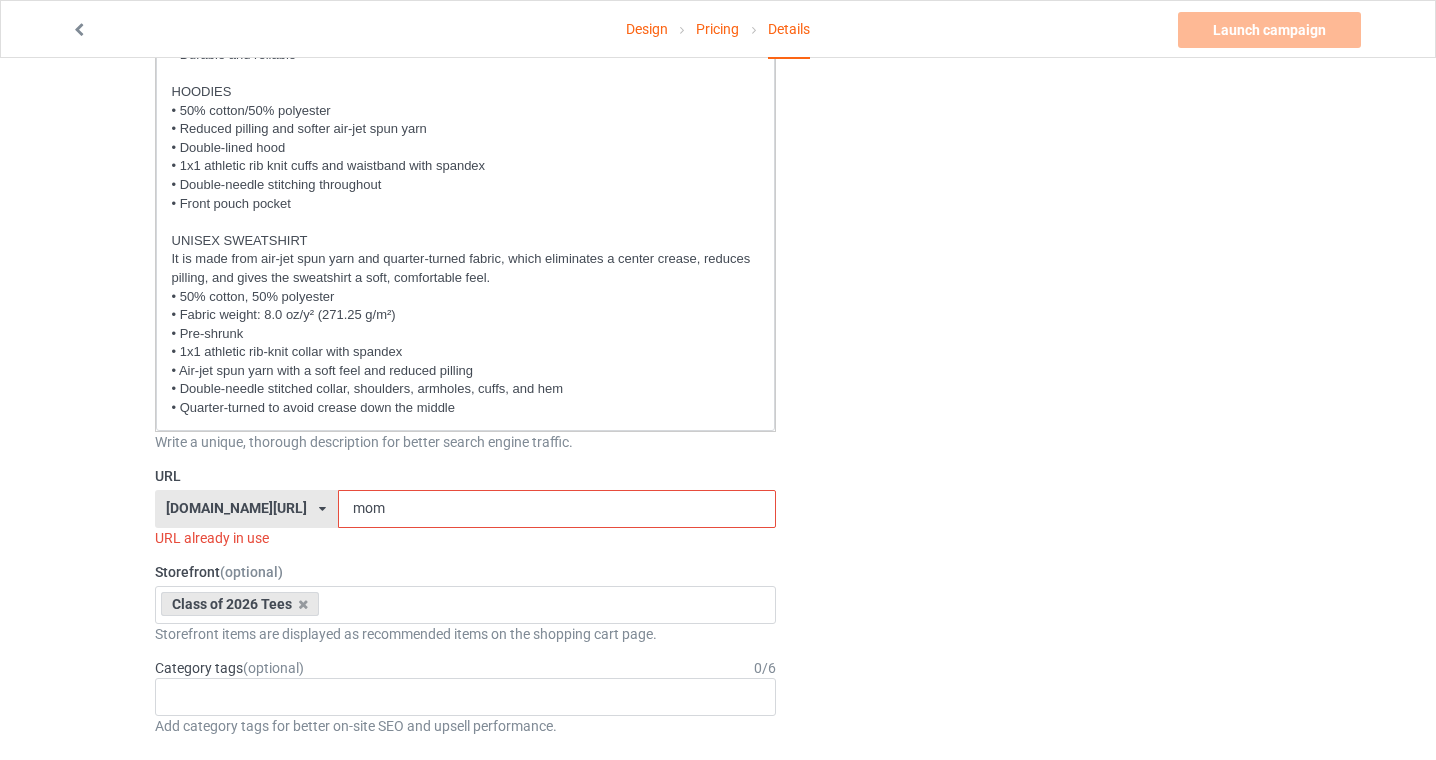 scroll, scrollTop: 843, scrollLeft: 0, axis: vertical 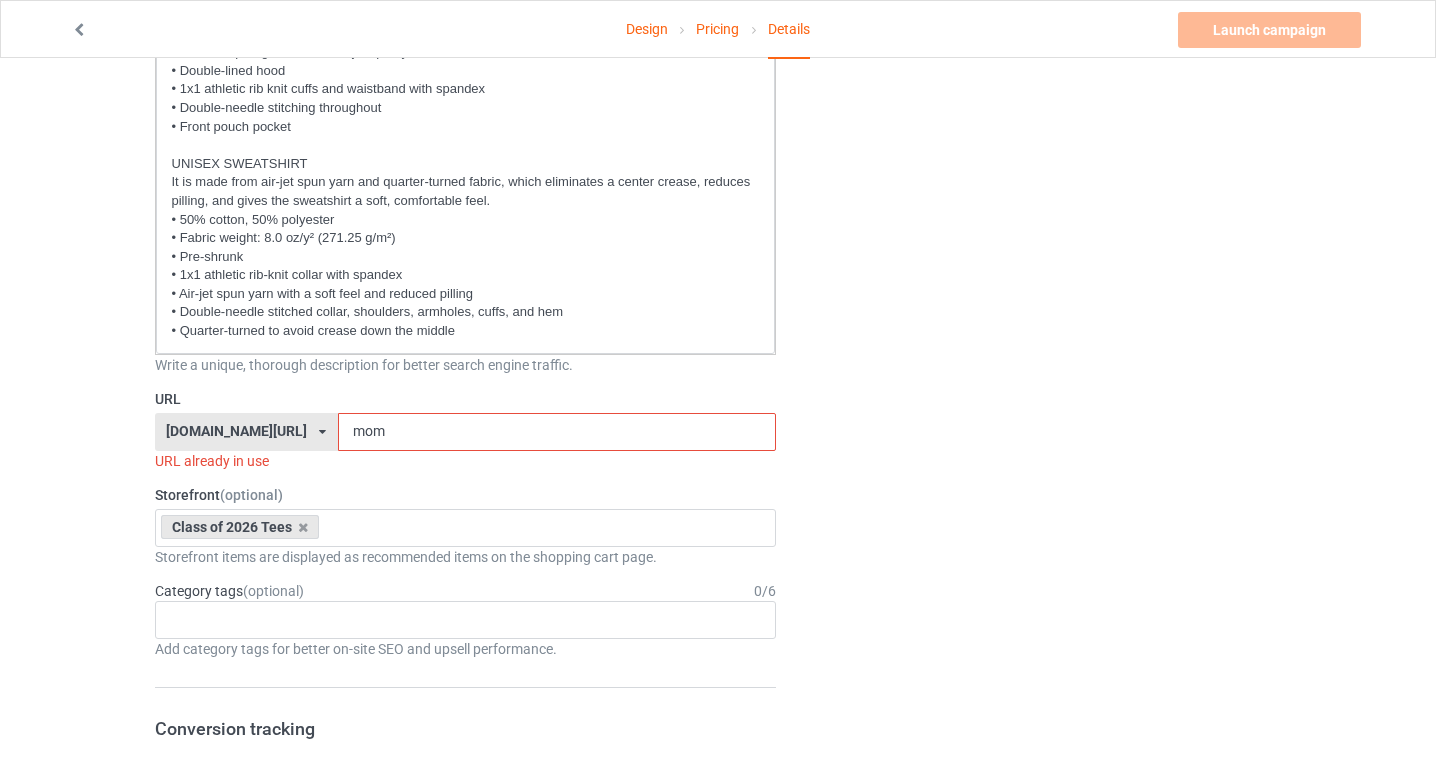 type on "I Can't Keep Calm I'm a Senior Mom 2026" 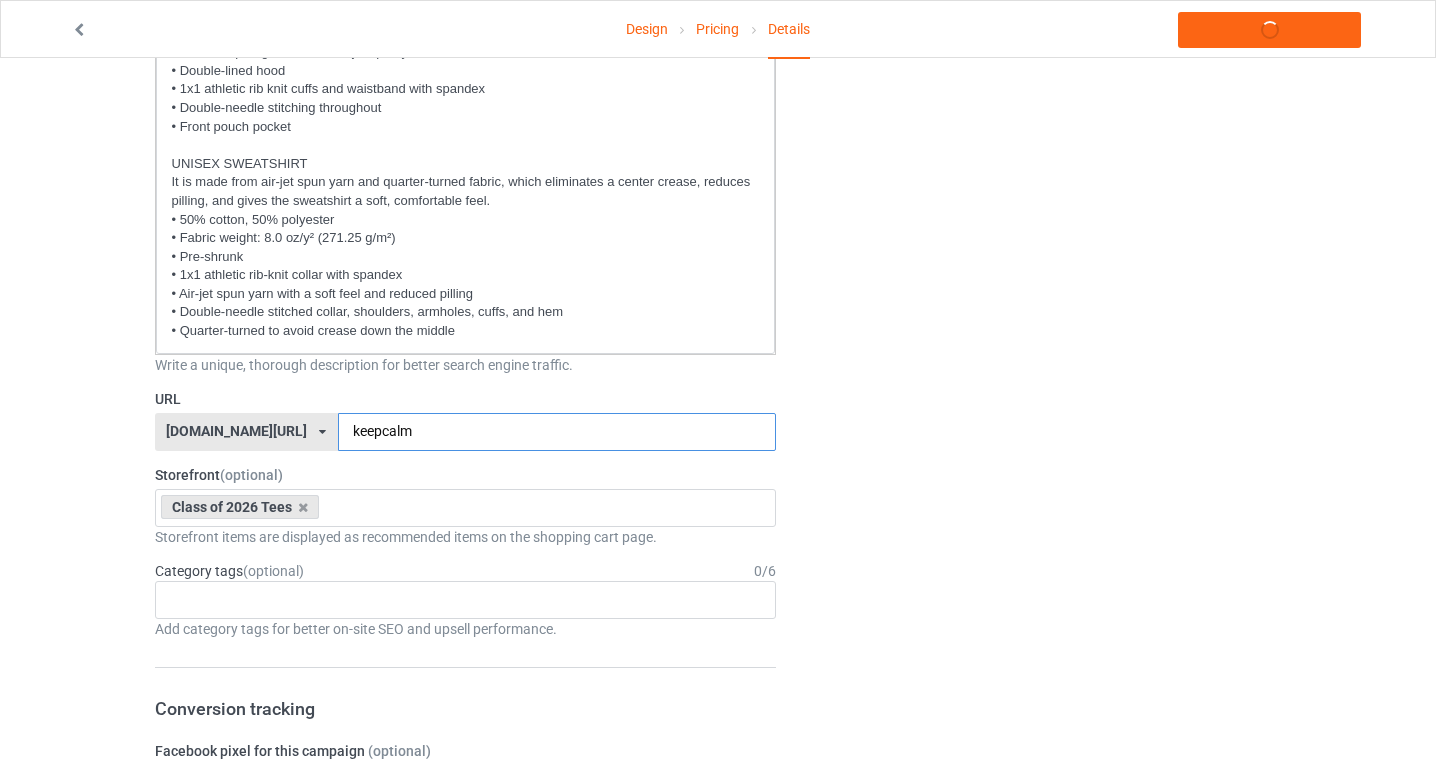 type on "keepcalm" 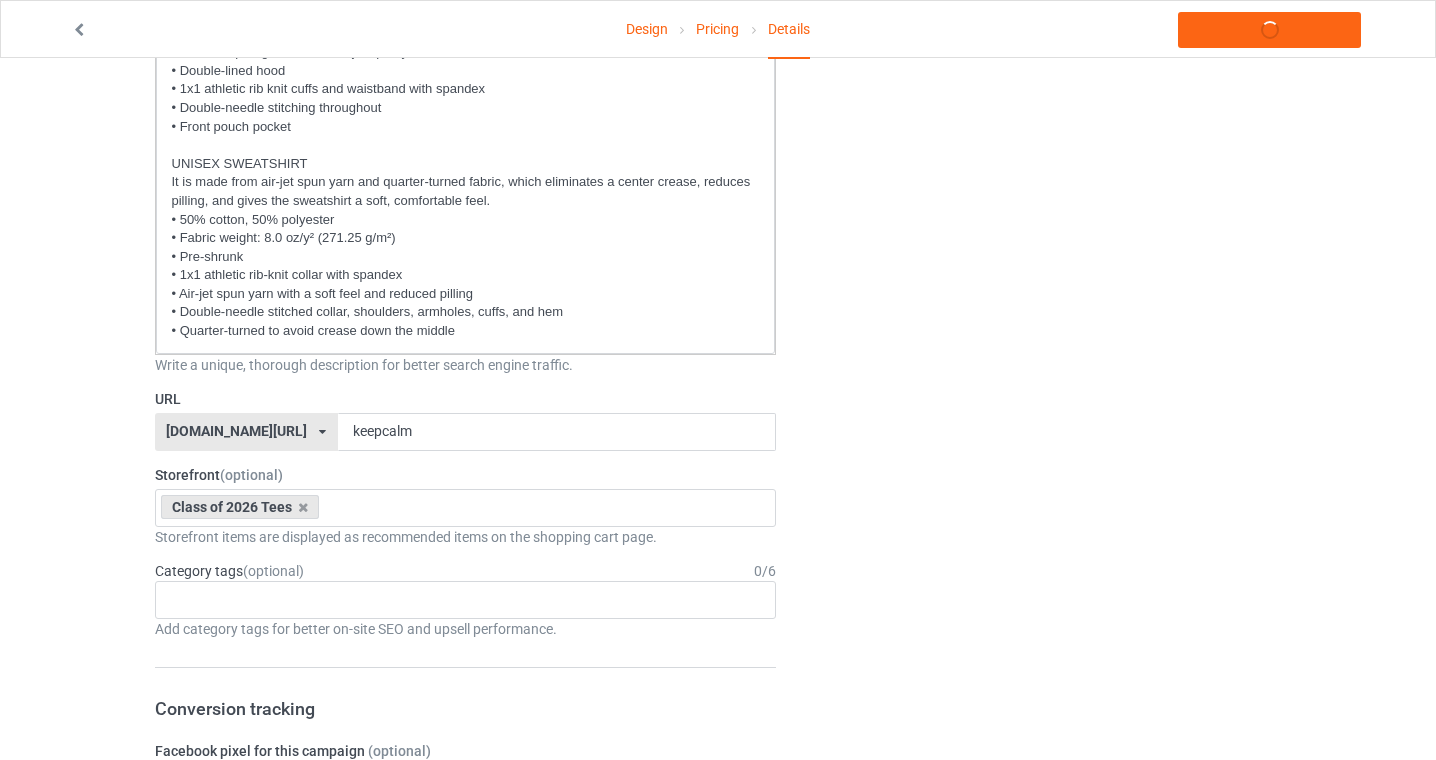 click on "Campaign Info Title (h1) 111   characters left I Can't Keep Calm I'm a Senior Mom 2026 Create a catchy, unique title for better search engine traffic. Description 406   characters left       Small Normal Large Big Huge                                                                                     SHIPPED WORLDWIDE HOW TO ORDER: 1. Select the style (t-shirt/hoodie/sweatshirt), color and size you want. 2. Click "Buy it now"  4. Enter shipping and billing information. 5. Done! Simple as that! Guaranteed safe and secure checkout via: Paypal | VISA | MASTERCARD  STANDARD UNISEX T-SHIRT It's made of a thicker, heavier cotton, but it's still soft and comfy. And the double stitching on the neckline and sleeves add more durability to what is sure to be a favorite! • 100% ringspun cotton • 4.5 oz/y² (153 g/m²) • Pre-shrunk • Shoulder-to-shoulder taping • Quarter-turned to avoid crease down the center FIT TYPE: Classic, but please consult the size chart. LADIES T-SHIRT • Shoulder-to-shoulder taping" at bounding box center [466, 796] 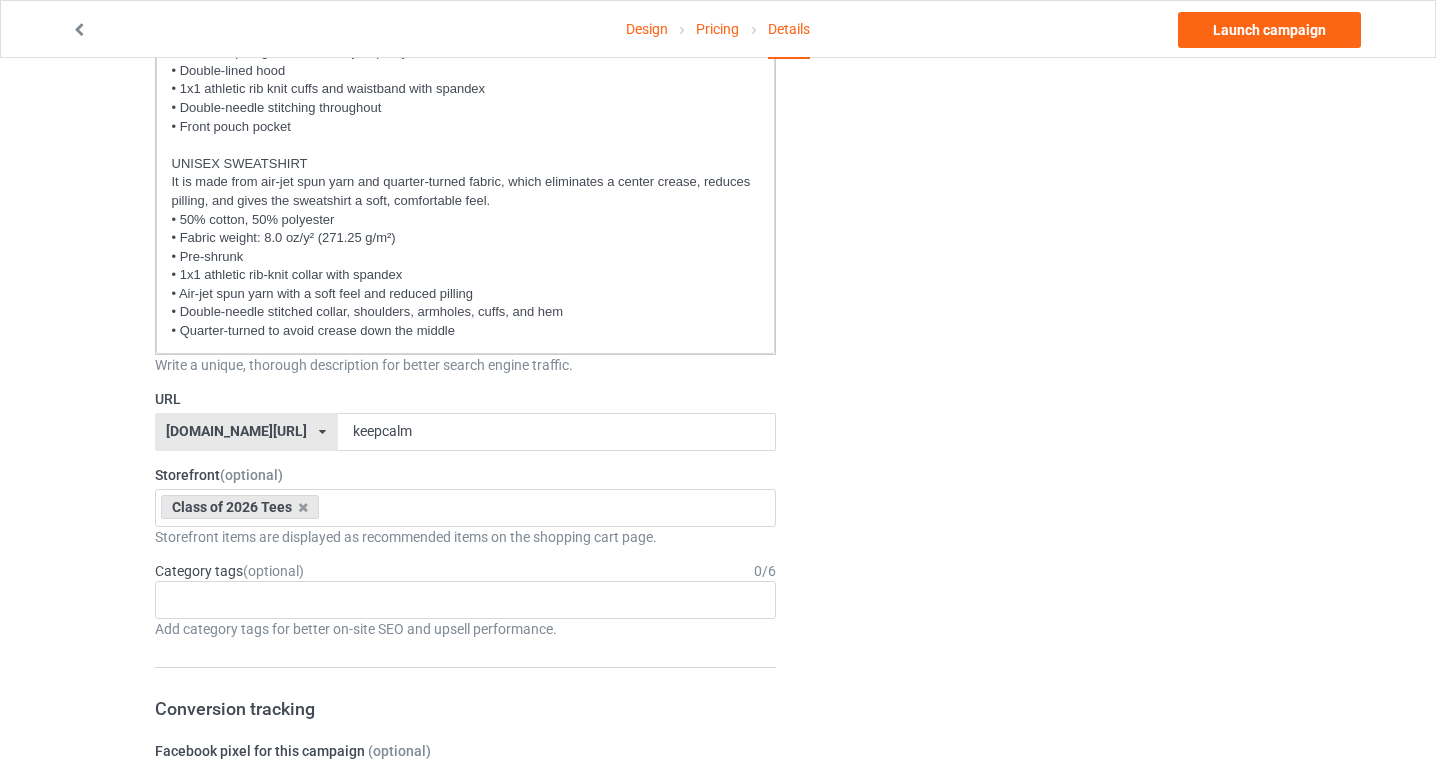 click on "Design Pricing Details Launch campaign Campaign Info Title (h1) 111   characters left I Can't Keep Calm I'm a Senior Mom 2026 Create a catchy, unique title for better search engine traffic. Description 406   characters left       Small Normal Large Big Huge                                                                                     SHIPPED WORLDWIDE HOW TO ORDER: 1. Select the style (t-shirt/hoodie/sweatshirt), color and size you want. 2. Click "Buy it now"  4. Enter shipping and billing information. 5. Done! Simple as that! Guaranteed safe and secure checkout via: Paypal | VISA | MASTERCARD  STANDARD UNISEX T-SHIRT It's made of a thicker, heavier cotton, but it's still soft and comfy. And the double stitching on the neckline and sleeves add more durability to what is sure to be a favorite! • 100% ringspun cotton • 4.5 oz/y² (153 g/m²) • Pre-shrunk • Shoulder-to-shoulder taping • Quarter-turned to avoid crease down the center FIT TYPE: Classic, but please consult the size chart. HOODIES" at bounding box center [718, 796] 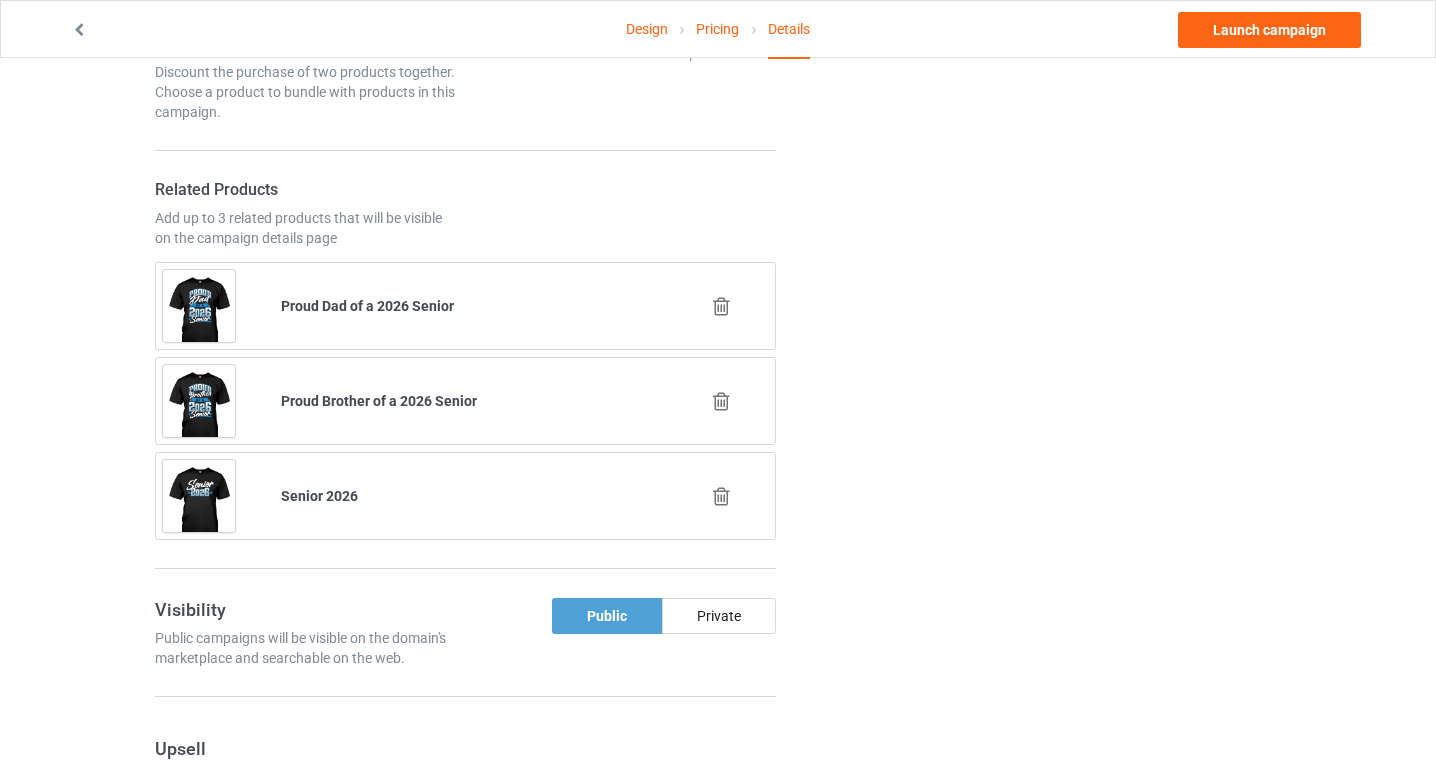 scroll, scrollTop: 1926, scrollLeft: 0, axis: vertical 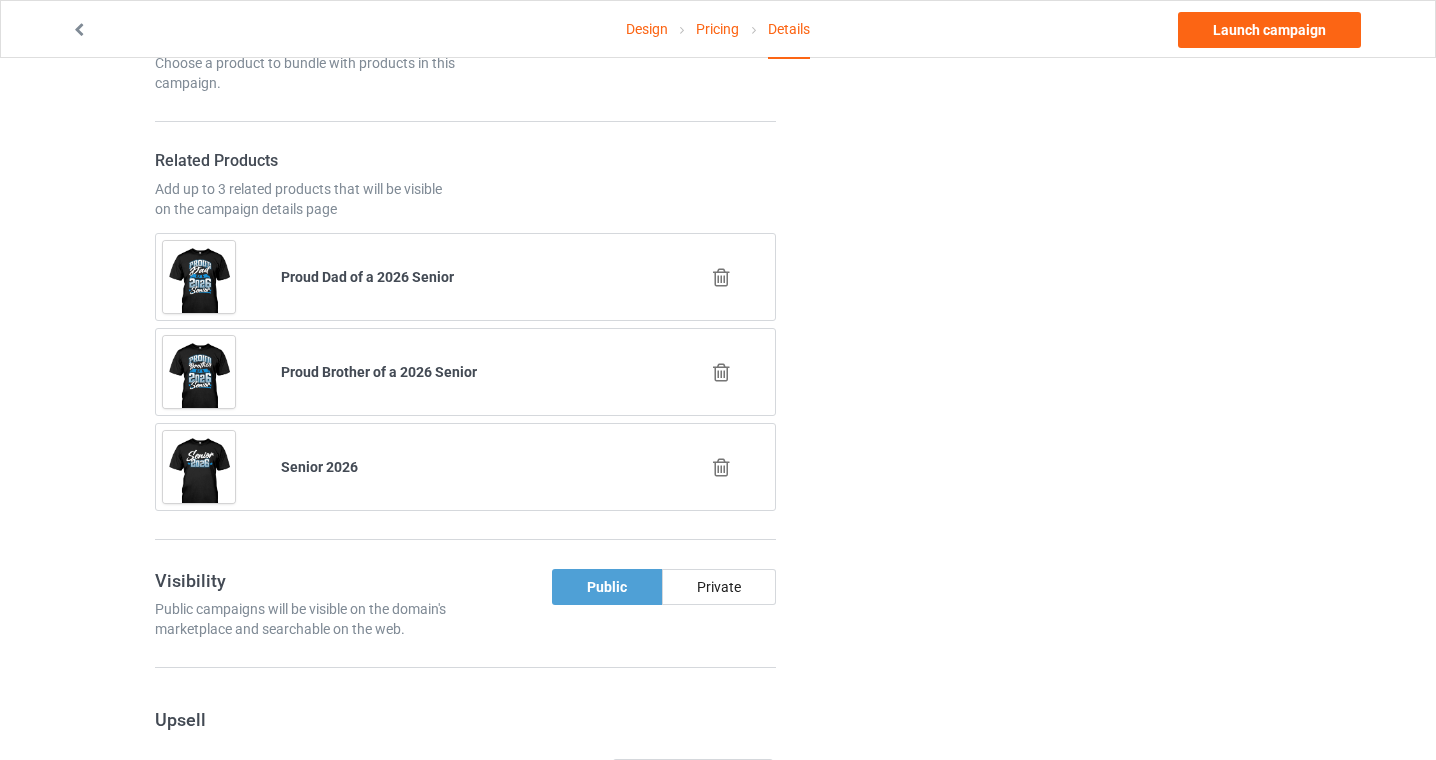click at bounding box center (721, 467) 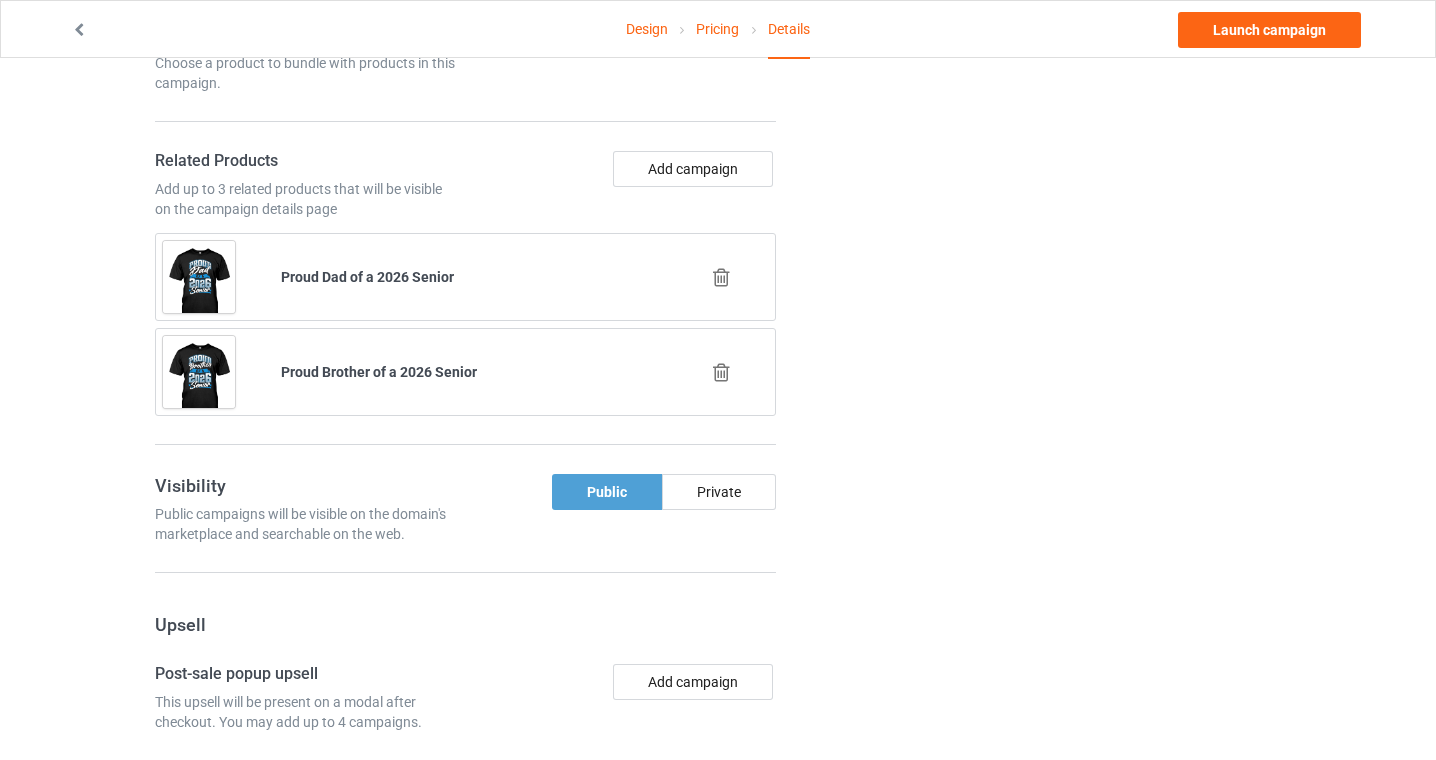 click at bounding box center (721, 372) 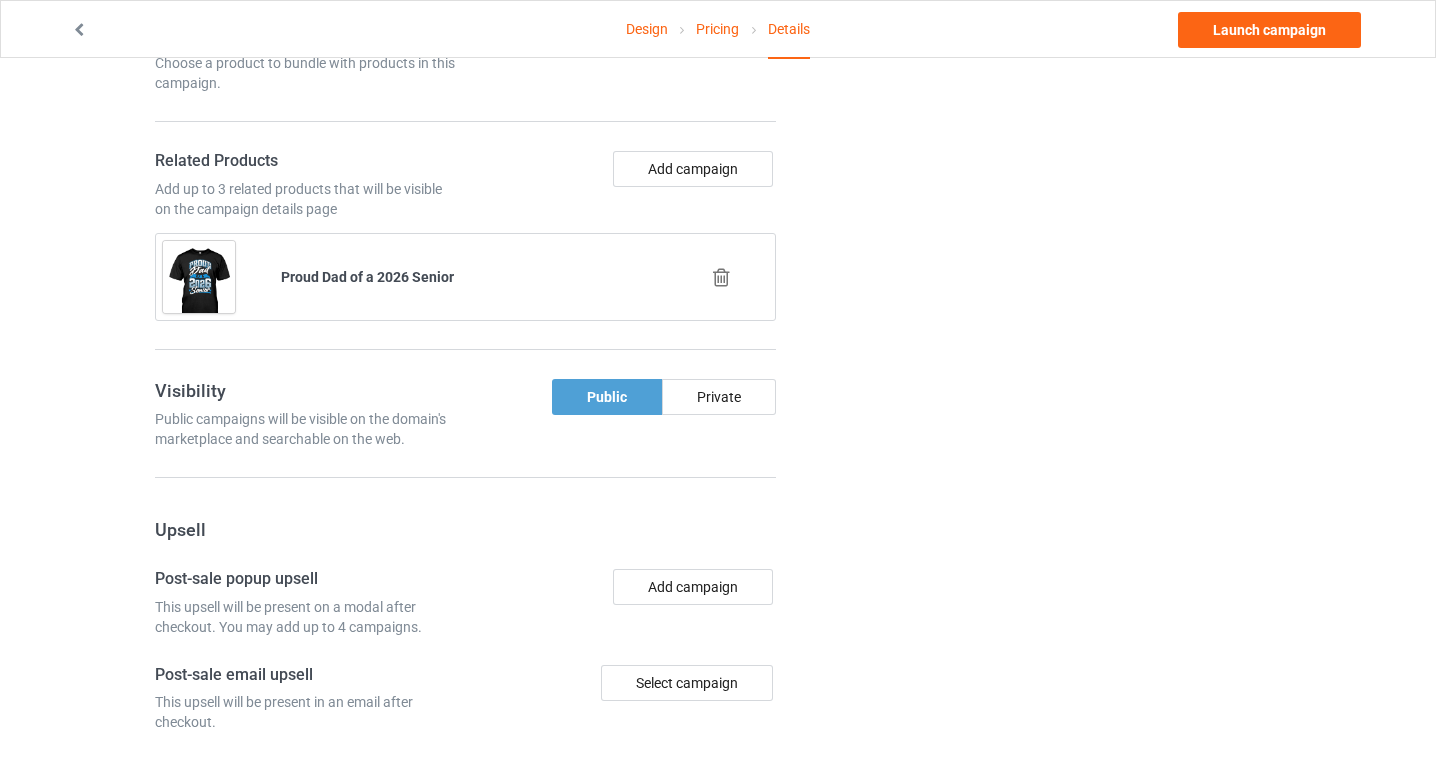 click at bounding box center (721, 277) 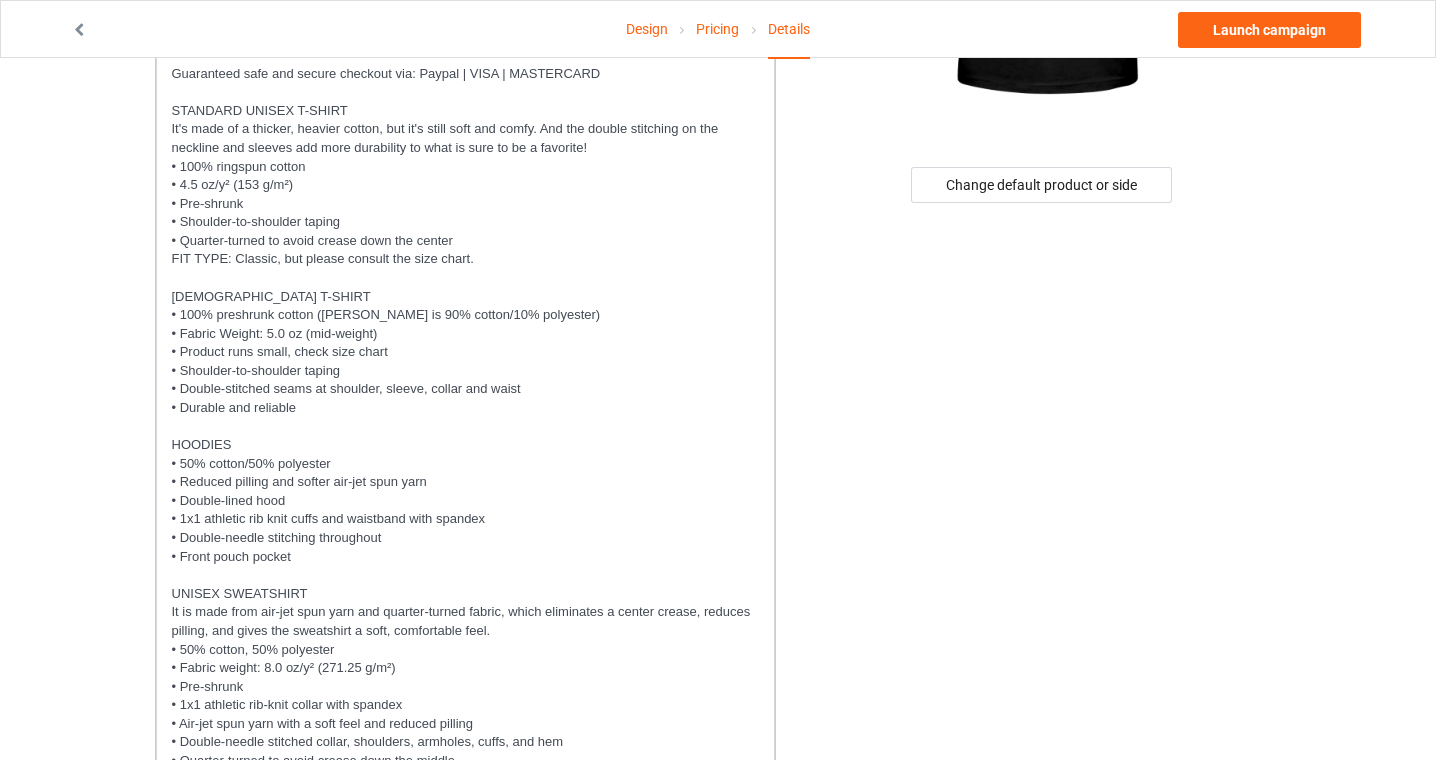 scroll, scrollTop: 233, scrollLeft: 0, axis: vertical 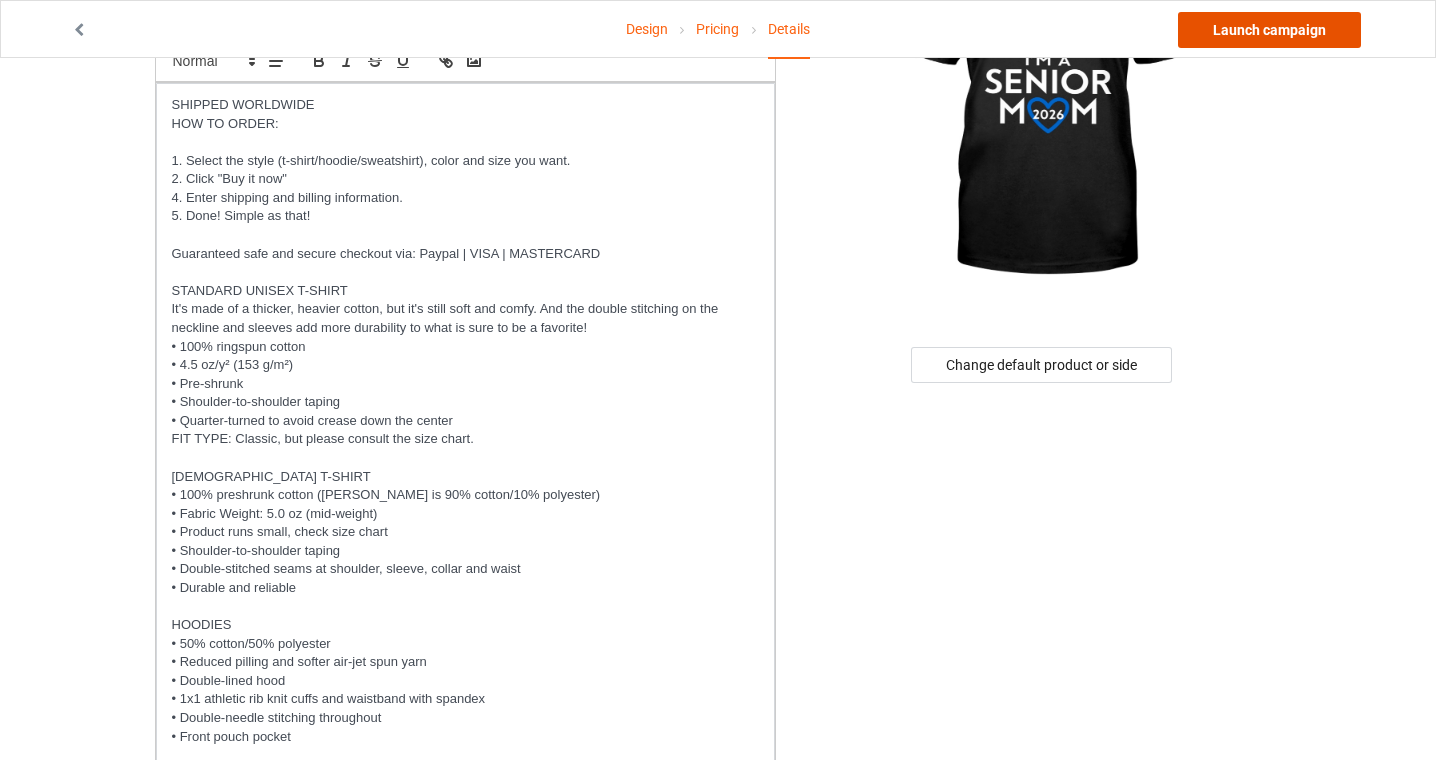 click on "Launch campaign" at bounding box center (1269, 30) 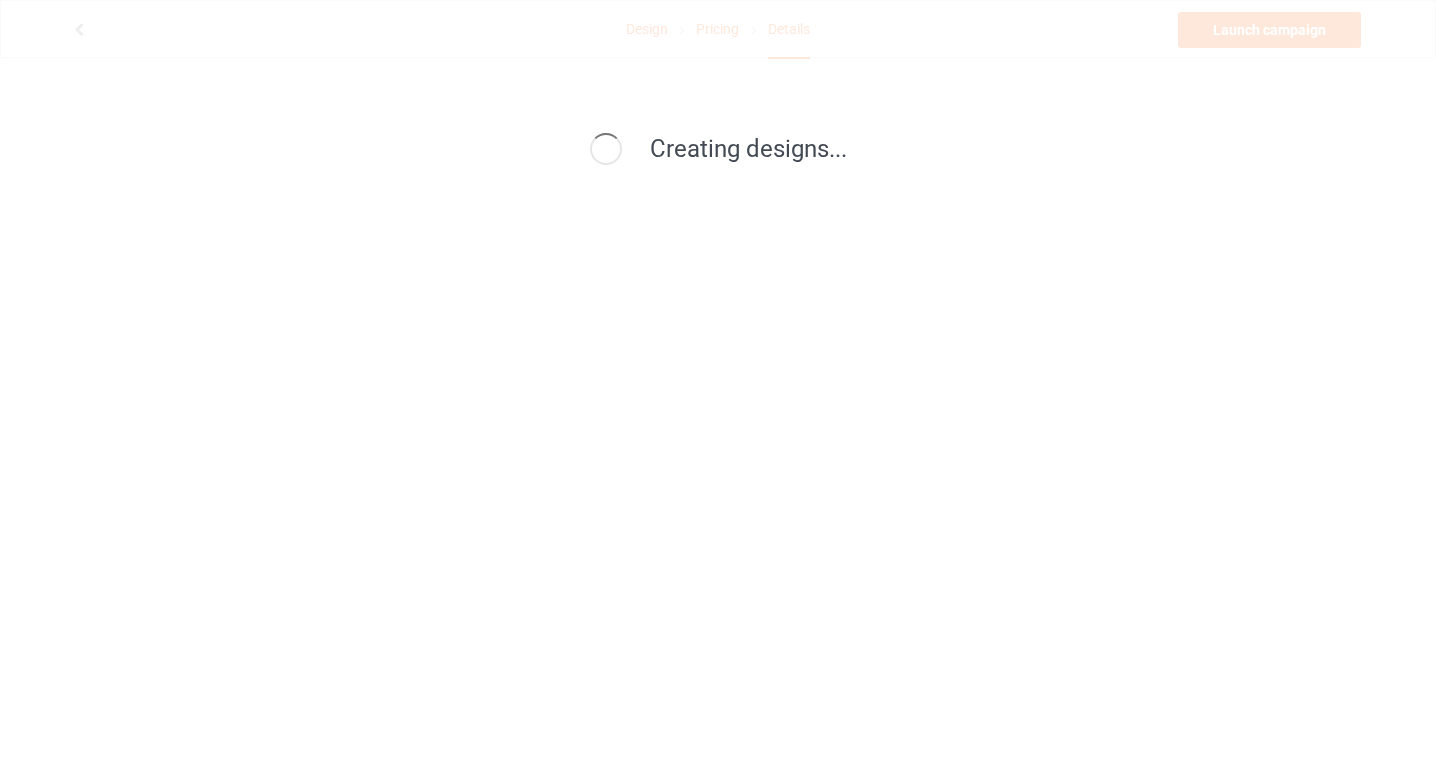 scroll, scrollTop: 0, scrollLeft: 0, axis: both 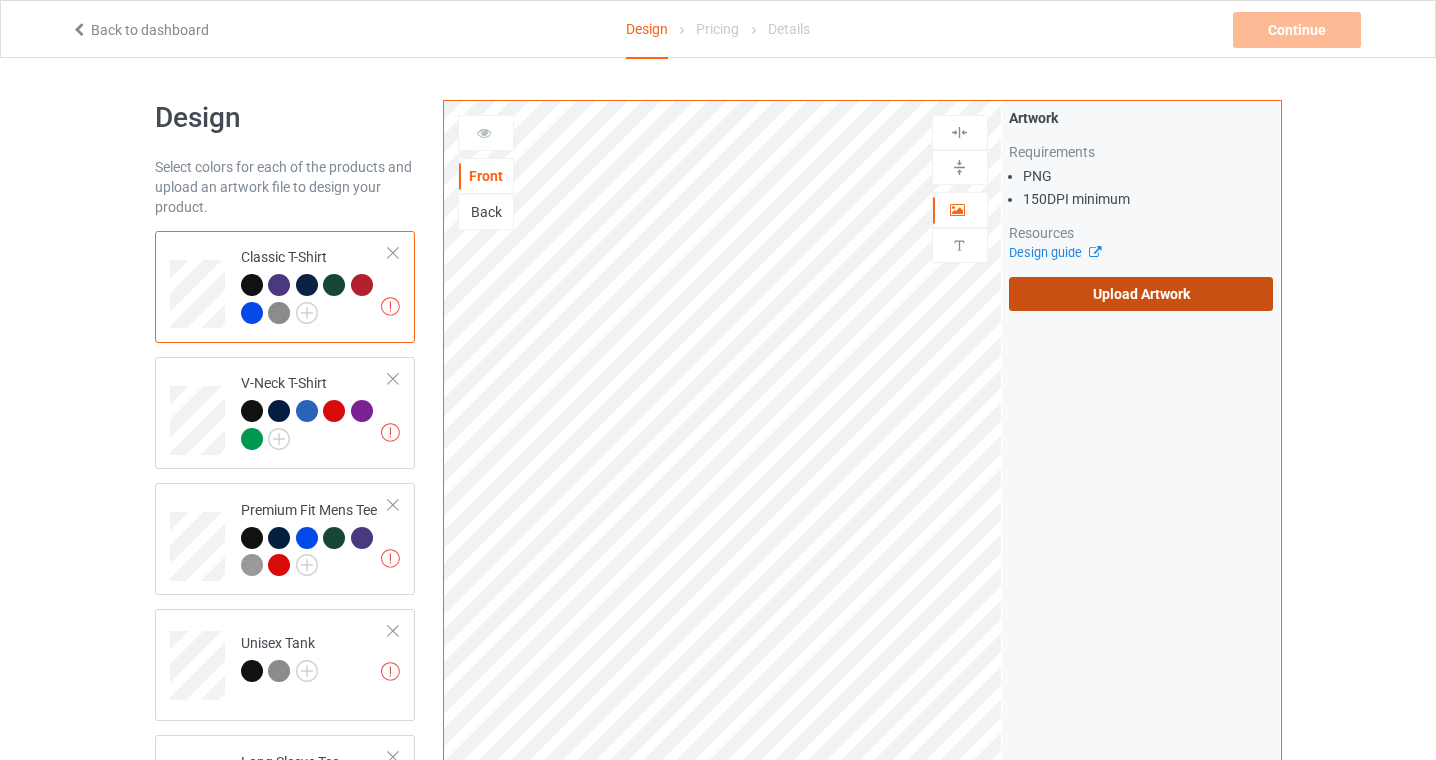 click on "Upload Artwork" at bounding box center [1141, 294] 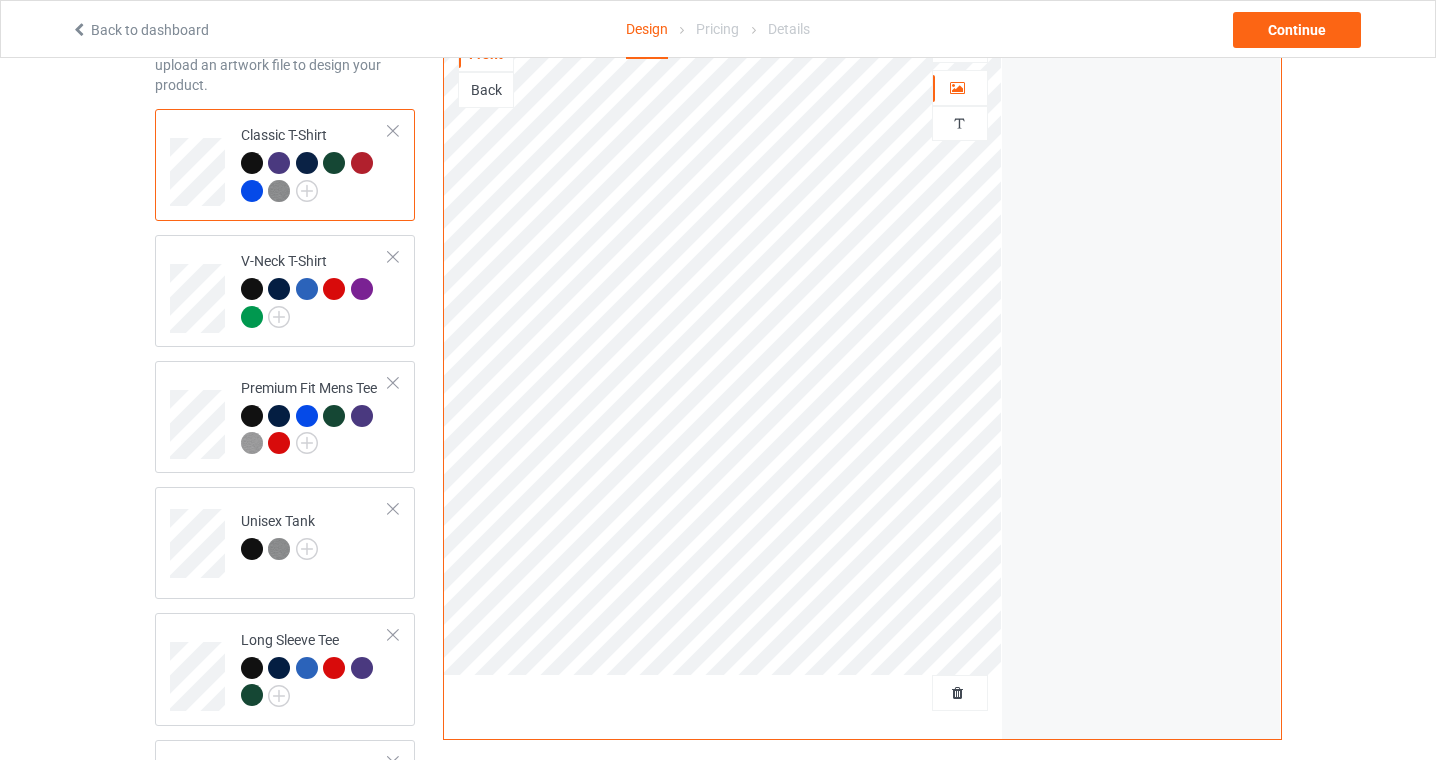 scroll, scrollTop: 0, scrollLeft: 0, axis: both 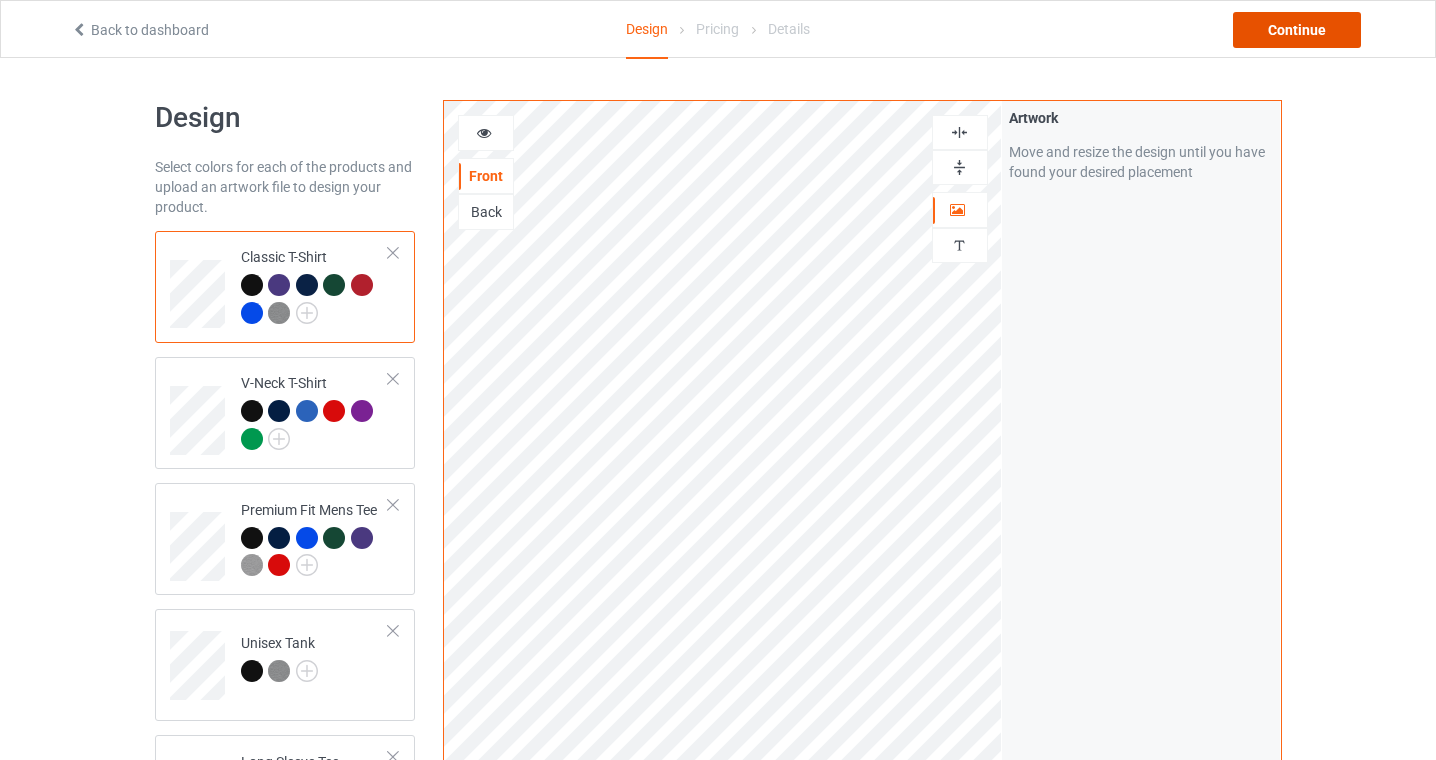 click on "Continue" at bounding box center (1297, 30) 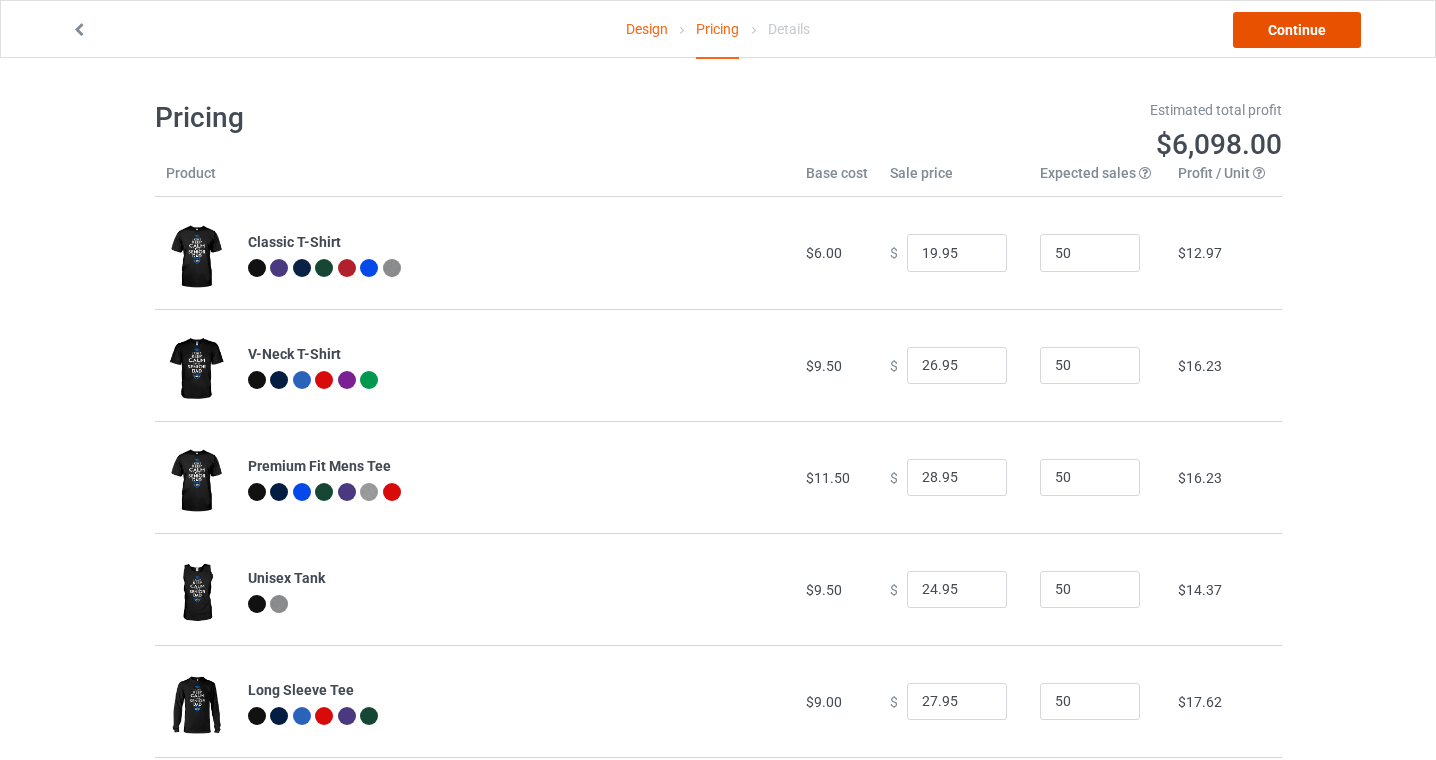 click on "Continue" at bounding box center (1297, 30) 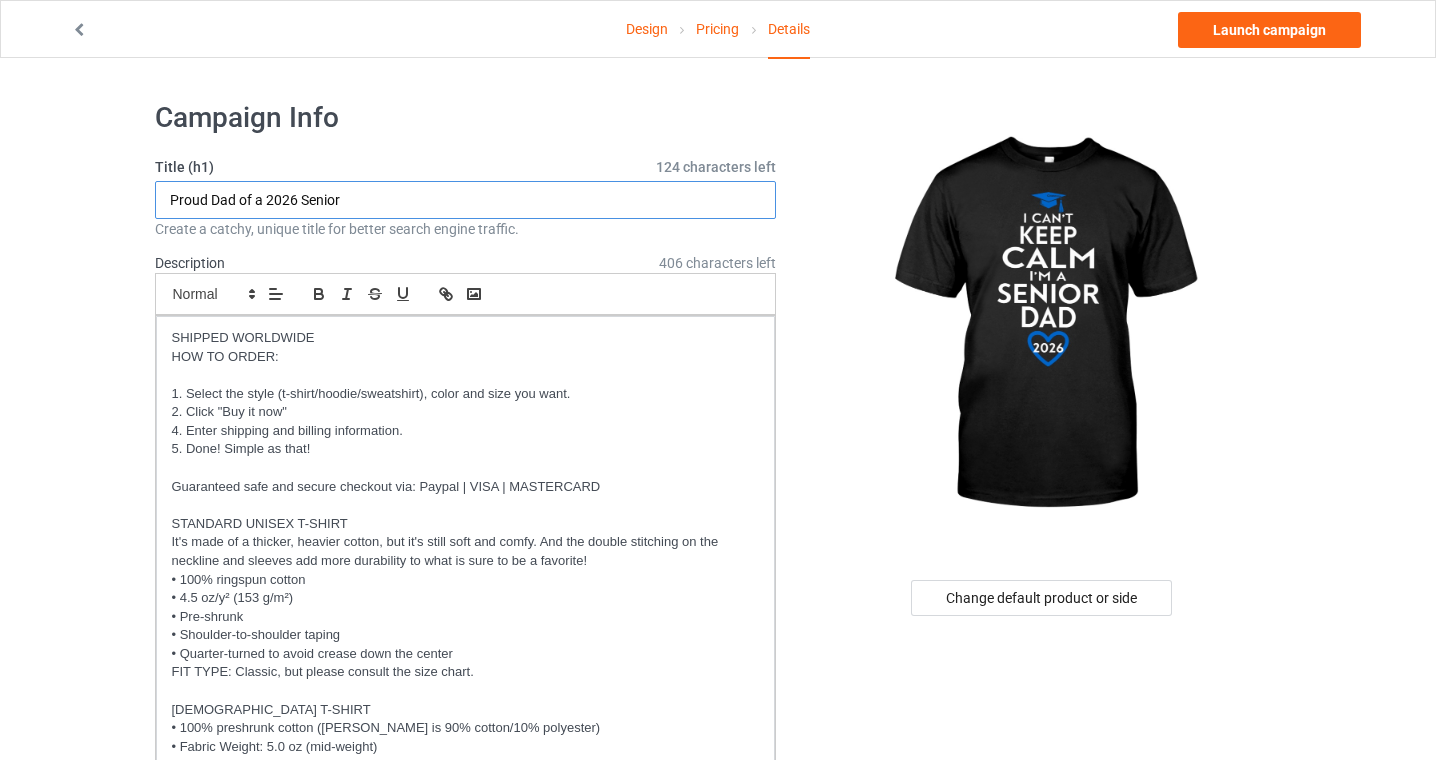 click on "Proud Dad of a 2026 Senior" at bounding box center (466, 200) 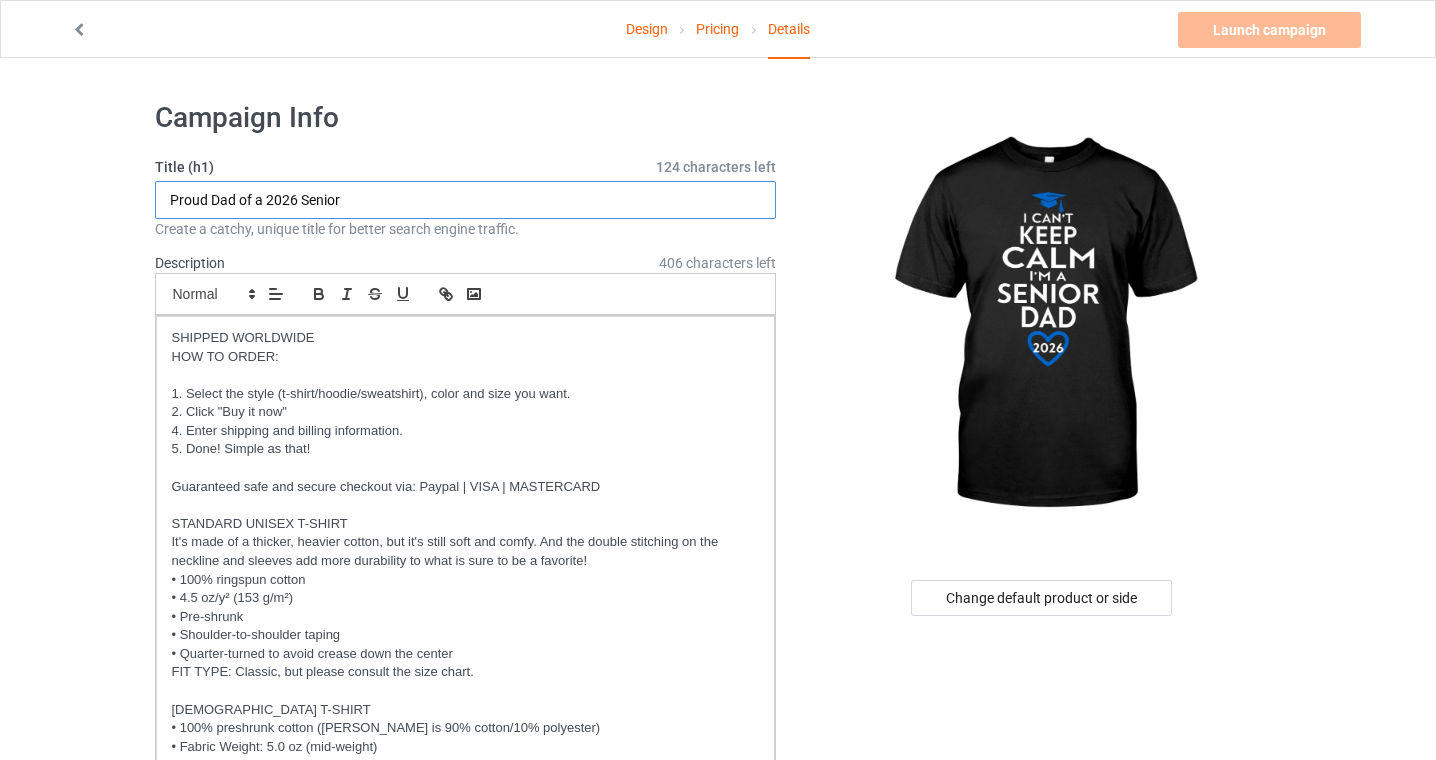 drag, startPoint x: 395, startPoint y: 200, endPoint x: 57, endPoint y: 191, distance: 338.1198 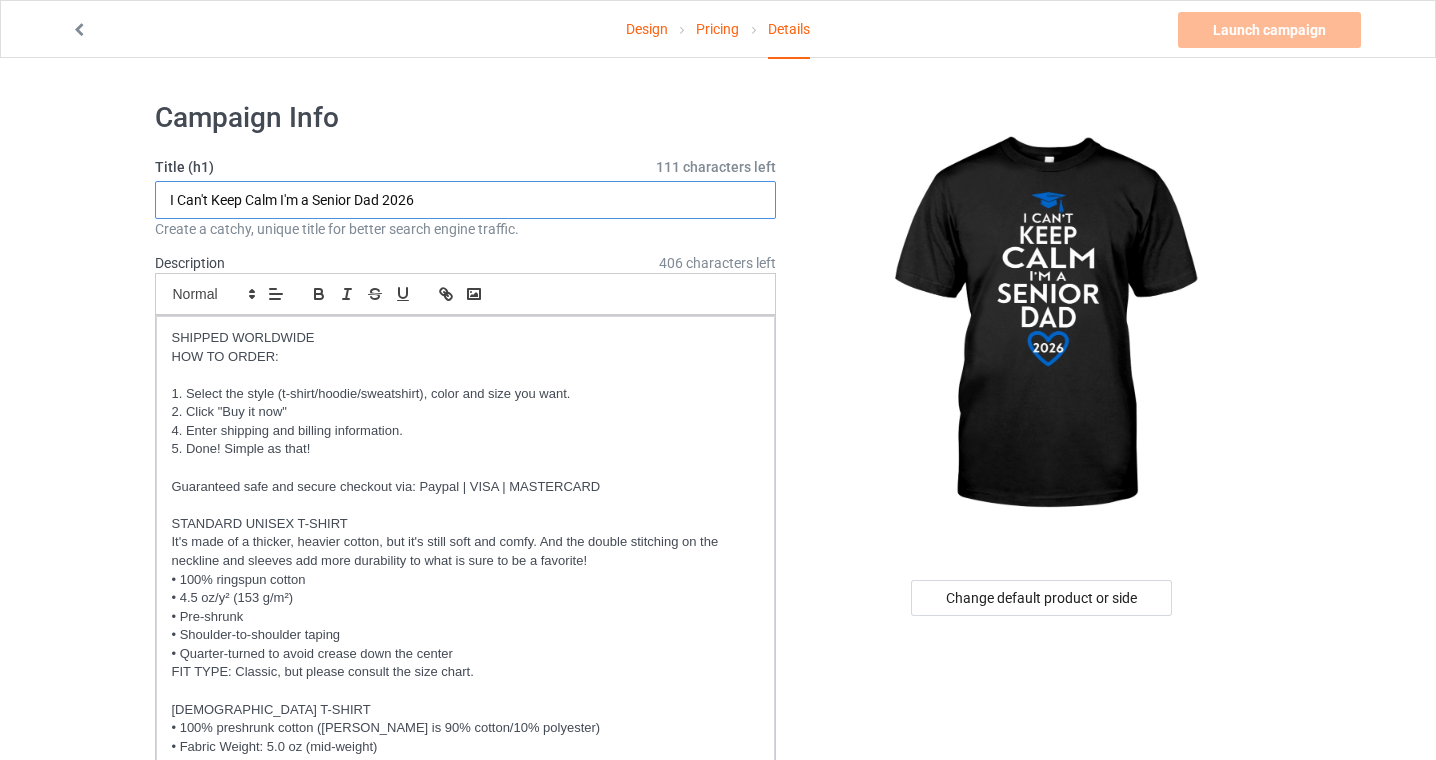 type on "I Can't Keep Calm I'm a Senior Dad 2026" 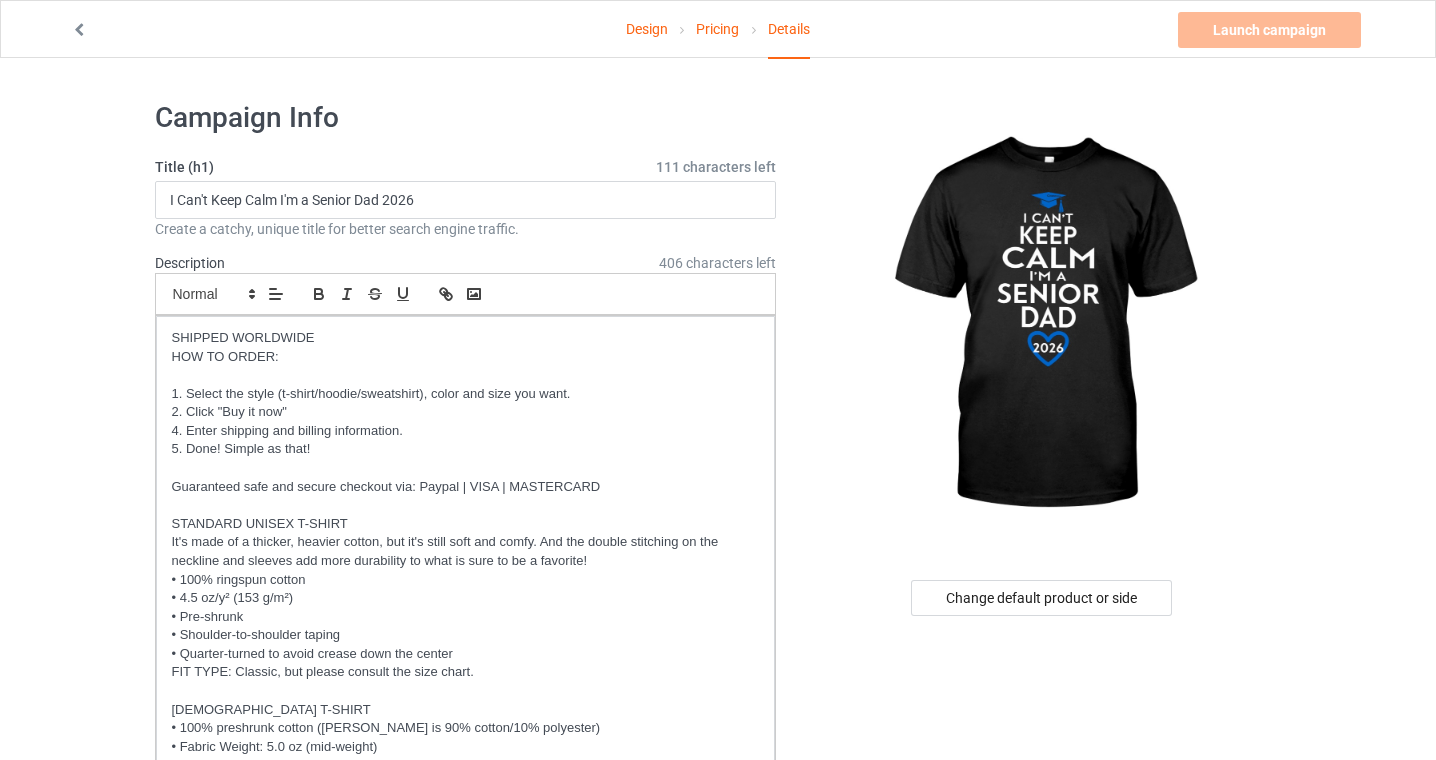 click on "Design Pricing Details Launch campaign Invalid campaign URL Campaign Info Title (h1) 111   characters left I Can't Keep Calm I'm a Senior Dad 2026 Create a catchy, unique title for better search engine traffic. Description 406   characters left       Small Normal Large Big Huge                                                                                     SHIPPED WORLDWIDE HOW TO ORDER: 1. Select the style (t-shirt/hoodie/sweatshirt), color and size you want. 2. Click "Buy it now"  4. Enter shipping and billing information. 5. Done! Simple as that! Guaranteed safe and secure checkout via: Paypal | VISA | MASTERCARD  STANDARD UNISEX T-SHIRT It's made of a thicker, heavier cotton, but it's still soft and comfy. And the double stitching on the neckline and sleeves add more durability to what is sure to be a favorite! • 100% ringspun cotton • 4.5 oz/y² (153 g/m²) • Pre-shrunk • Shoulder-to-shoulder taping • Quarter-turned to avoid crease down the center [DEMOGRAPHIC_DATA] T-SHIRT • Durable and reliable 0" at bounding box center (718, 1649) 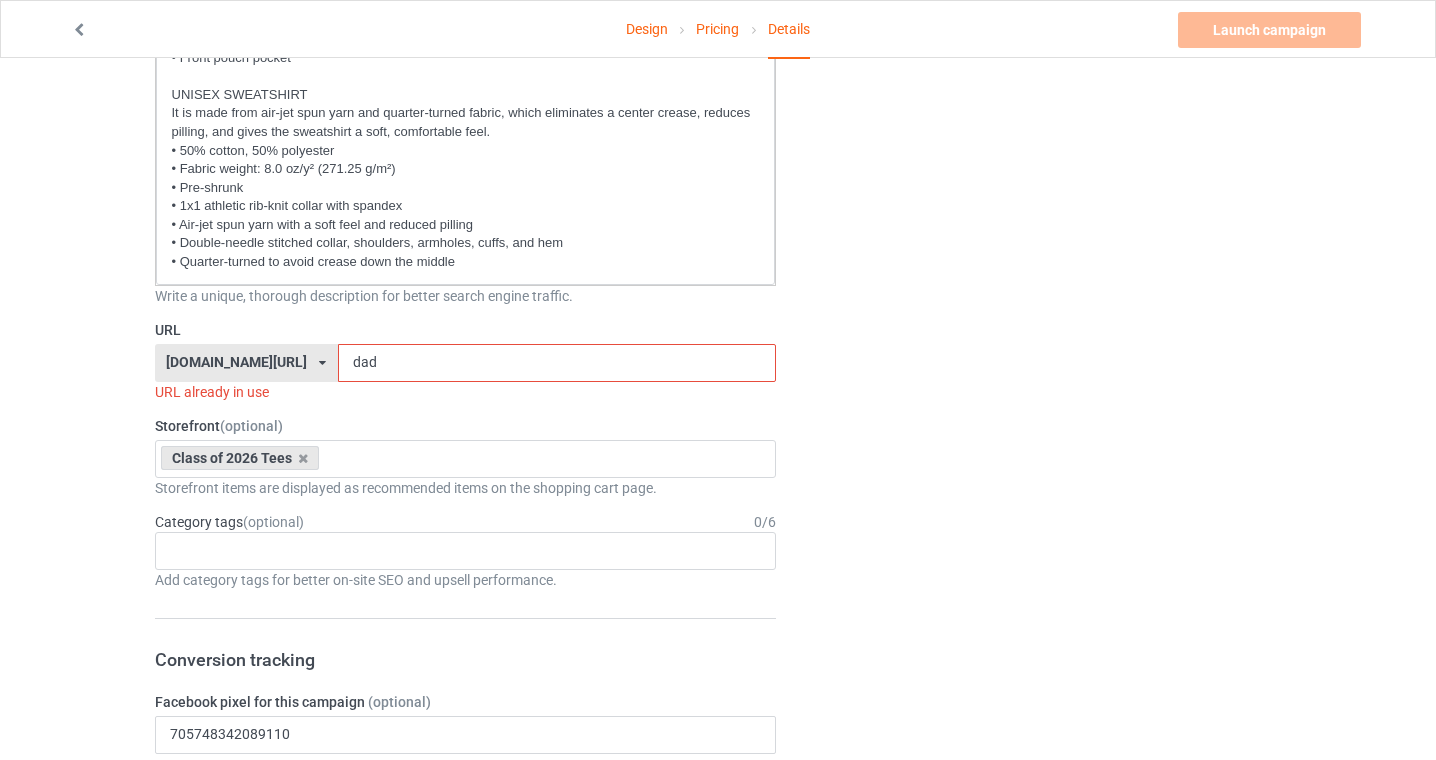 scroll, scrollTop: 913, scrollLeft: 0, axis: vertical 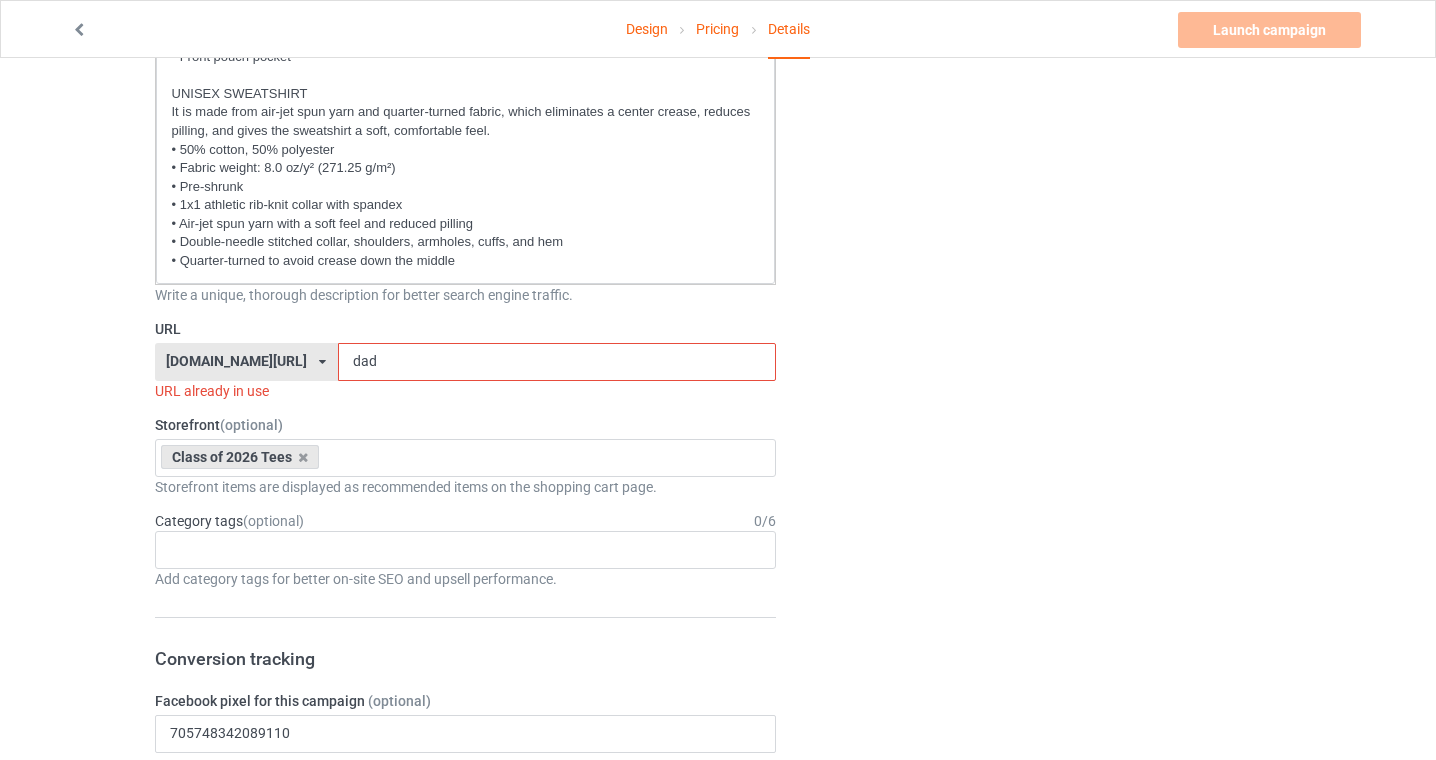 click on "dad" at bounding box center [557, 362] 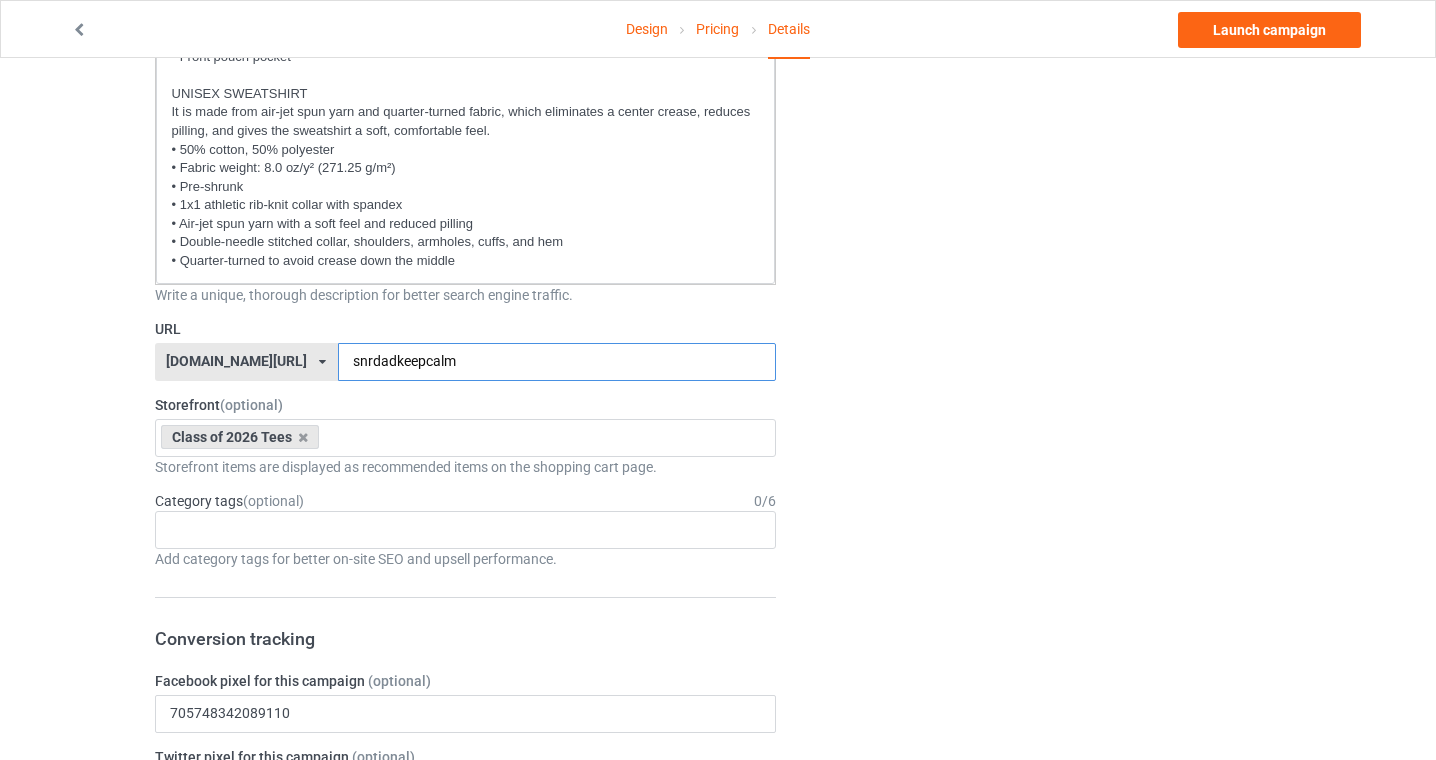 type on "snrdadkeepcalm" 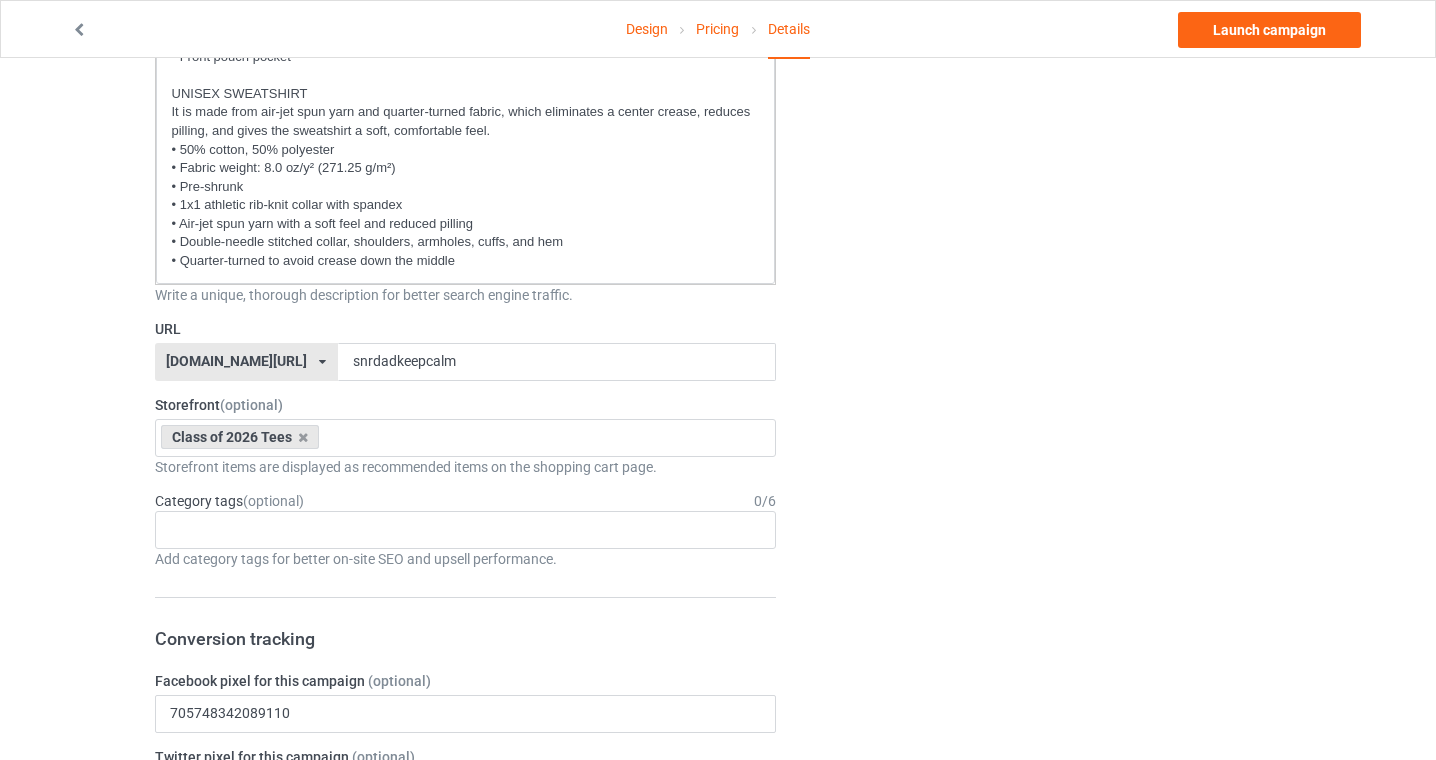 click on "Design Pricing Details Launch campaign Campaign Info Title (h1) 111   characters left I Can't Keep Calm I'm a Senior Dad 2026 Create a catchy, unique title for better search engine traffic. Description 406   characters left       Small Normal Large Big Huge                                                                                     SHIPPED WORLDWIDE HOW TO ORDER: 1. Select the style (t-shirt/hoodie/sweatshirt), color and size you want. 2. Click "Buy it now"  4. Enter shipping and billing information. 5. Done! Simple as that! Guaranteed safe and secure checkout via: Paypal | VISA | MASTERCARD  STANDARD UNISEX T-SHIRT It's made of a thicker, heavier cotton, but it's still soft and comfy. And the double stitching on the neckline and sleeves add more durability to what is sure to be a favorite! • 100% ringspun cotton • 4.5 oz/y² (153 g/m²) • Pre-shrunk • Shoulder-to-shoulder taping • Quarter-turned to avoid crease down the center FIT TYPE: Classic, but please consult the size chart. HOODIES" at bounding box center (718, 726) 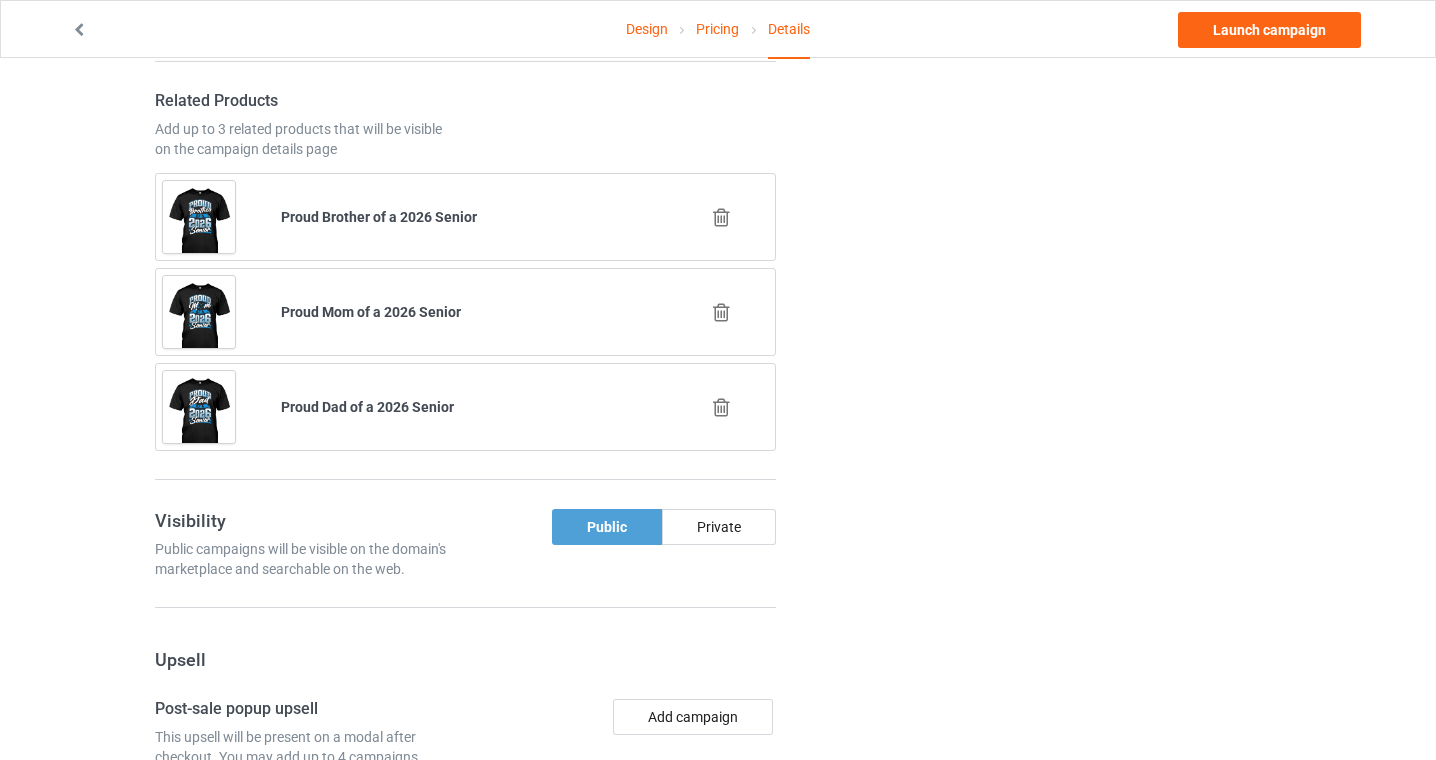 scroll, scrollTop: 1990, scrollLeft: 0, axis: vertical 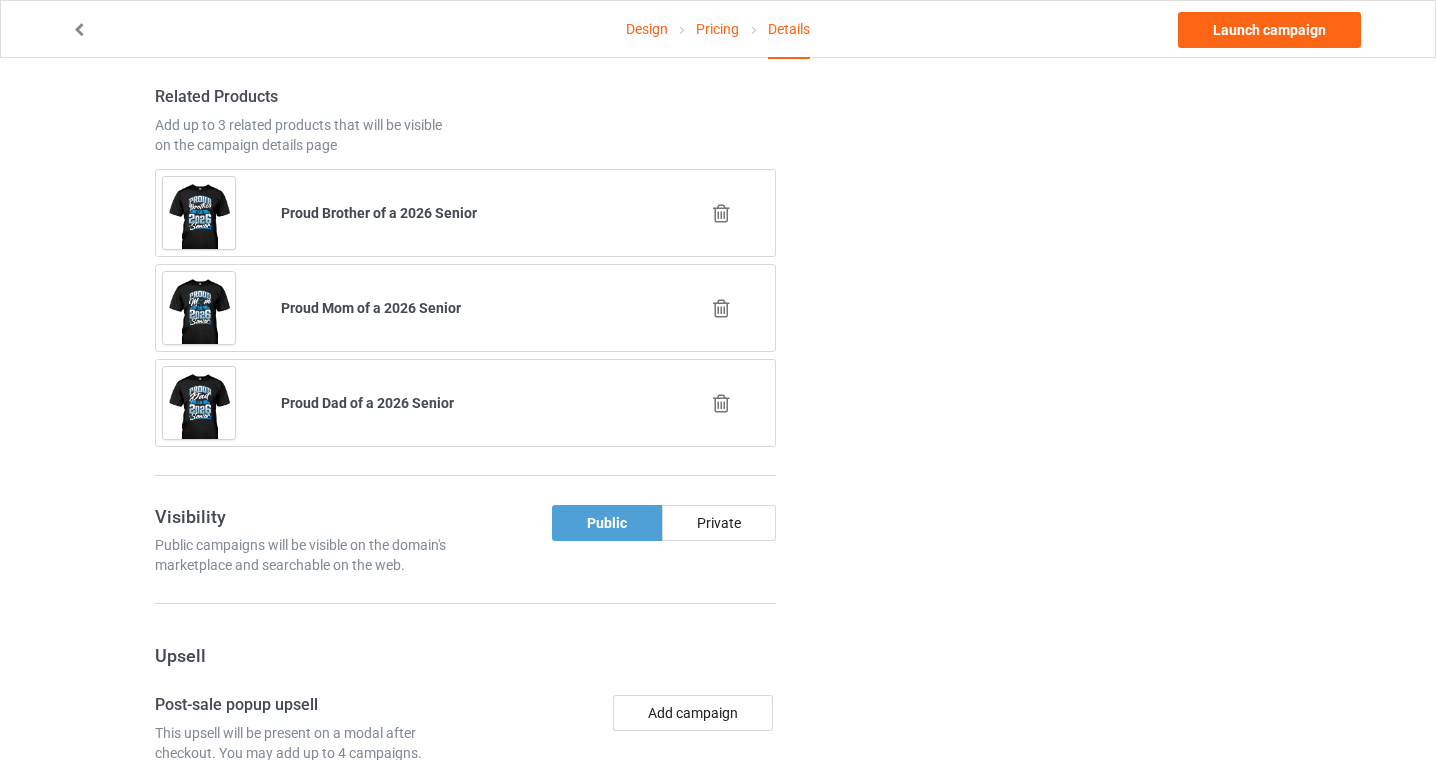 click at bounding box center [721, 403] 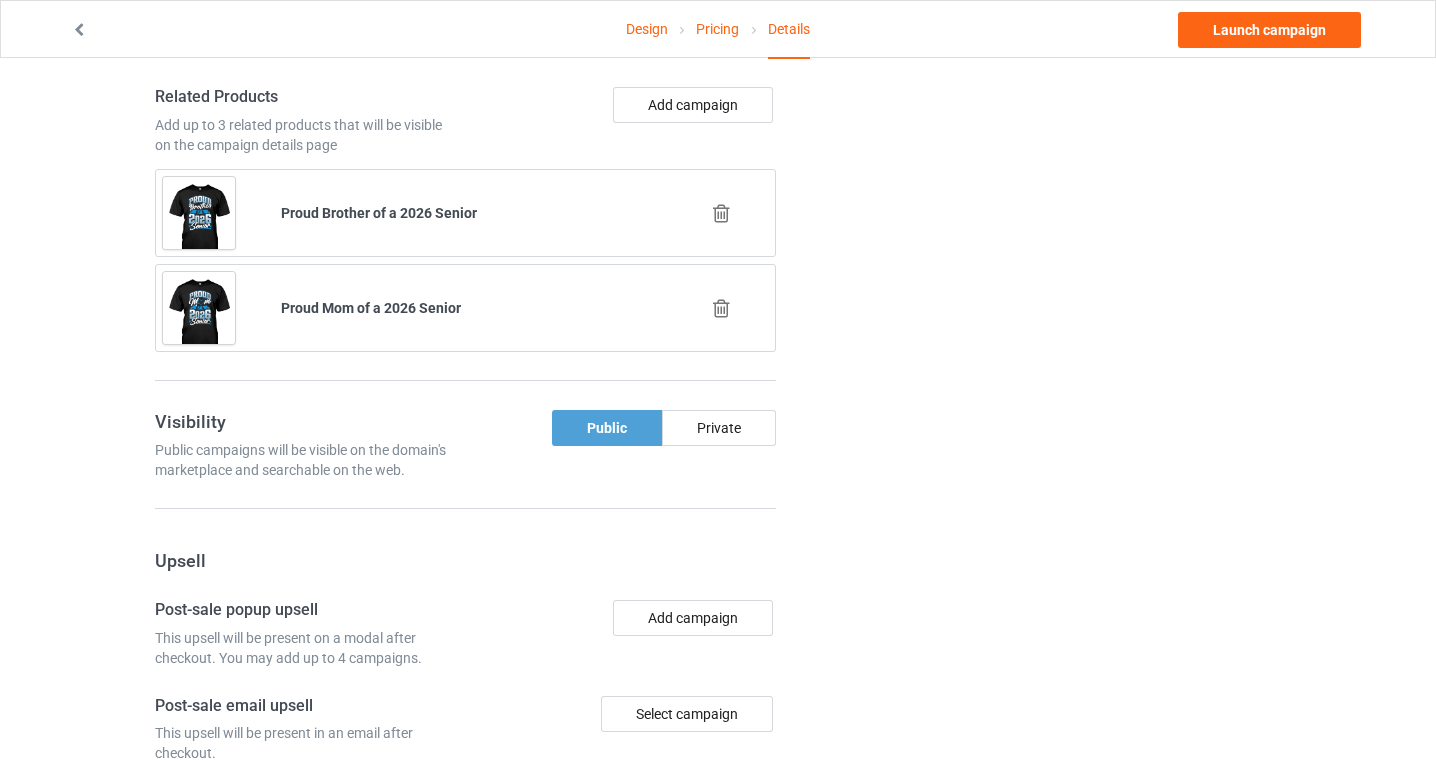 click at bounding box center [721, 308] 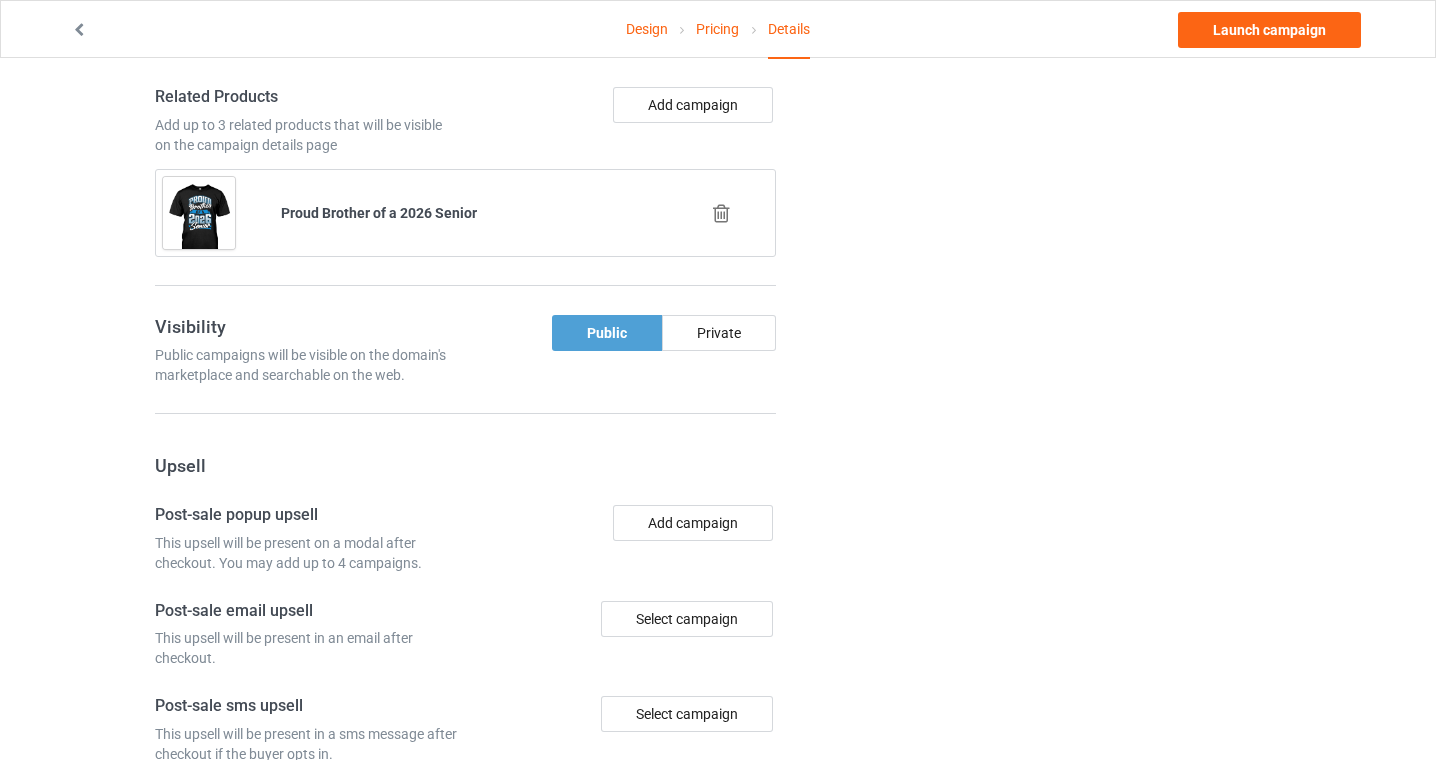 click at bounding box center (721, 213) 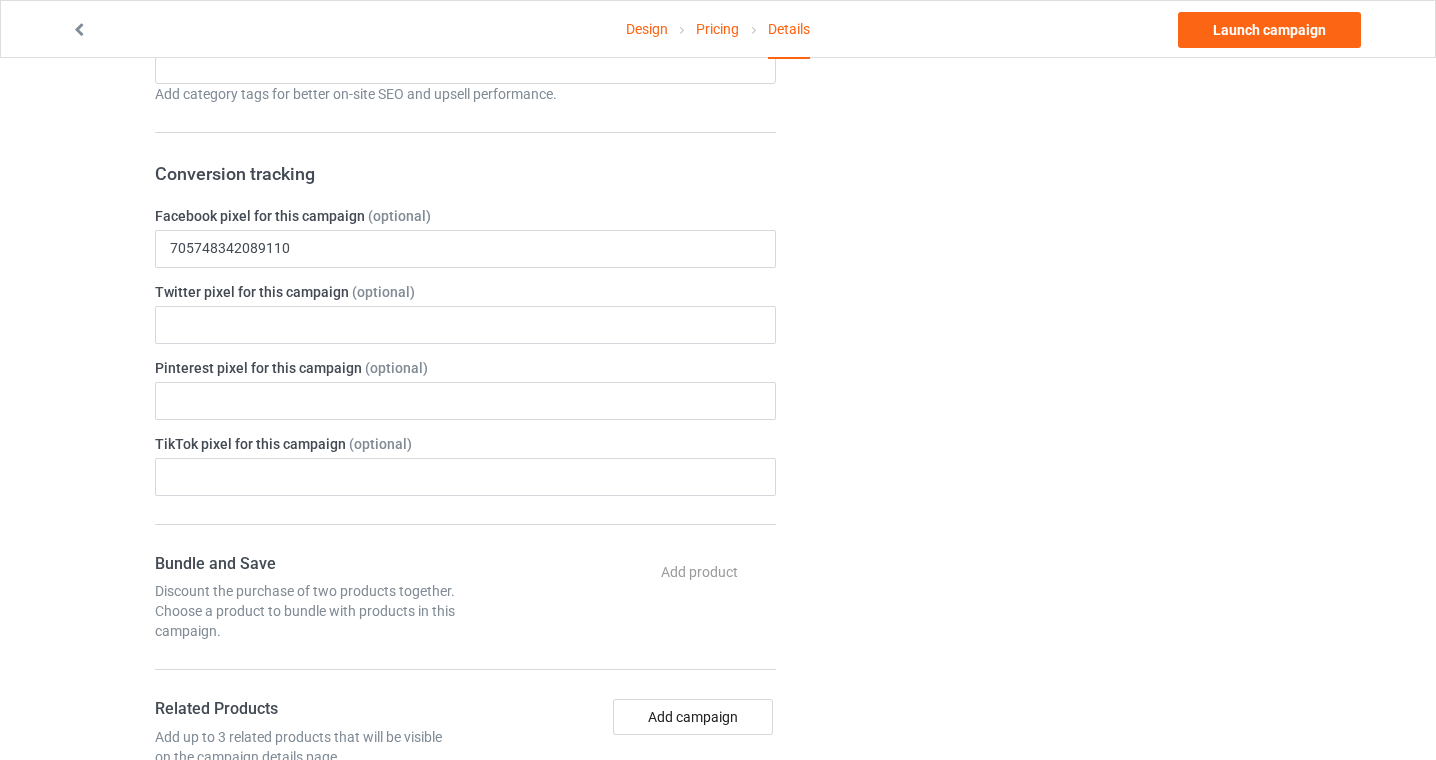 scroll, scrollTop: 1173, scrollLeft: 0, axis: vertical 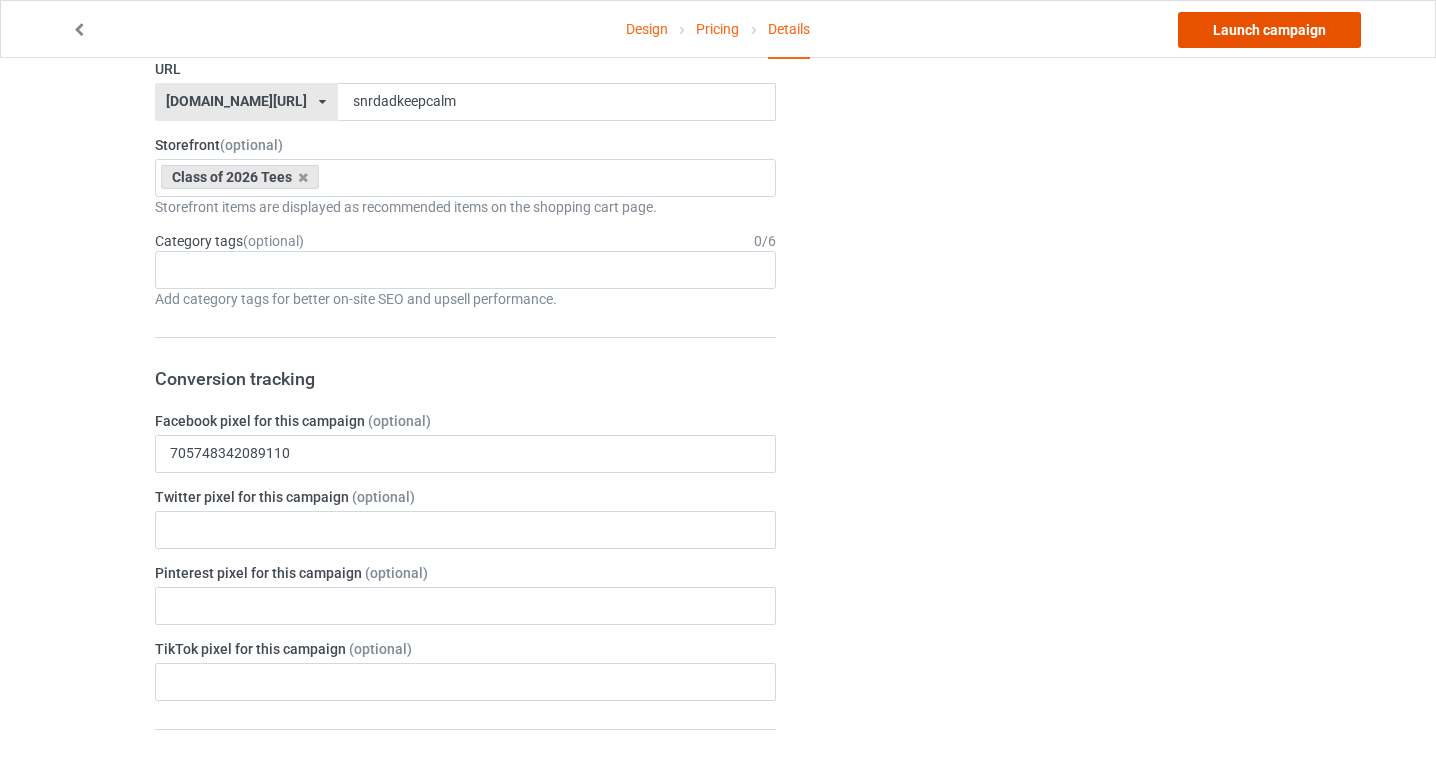 click on "Launch campaign" at bounding box center (1269, 30) 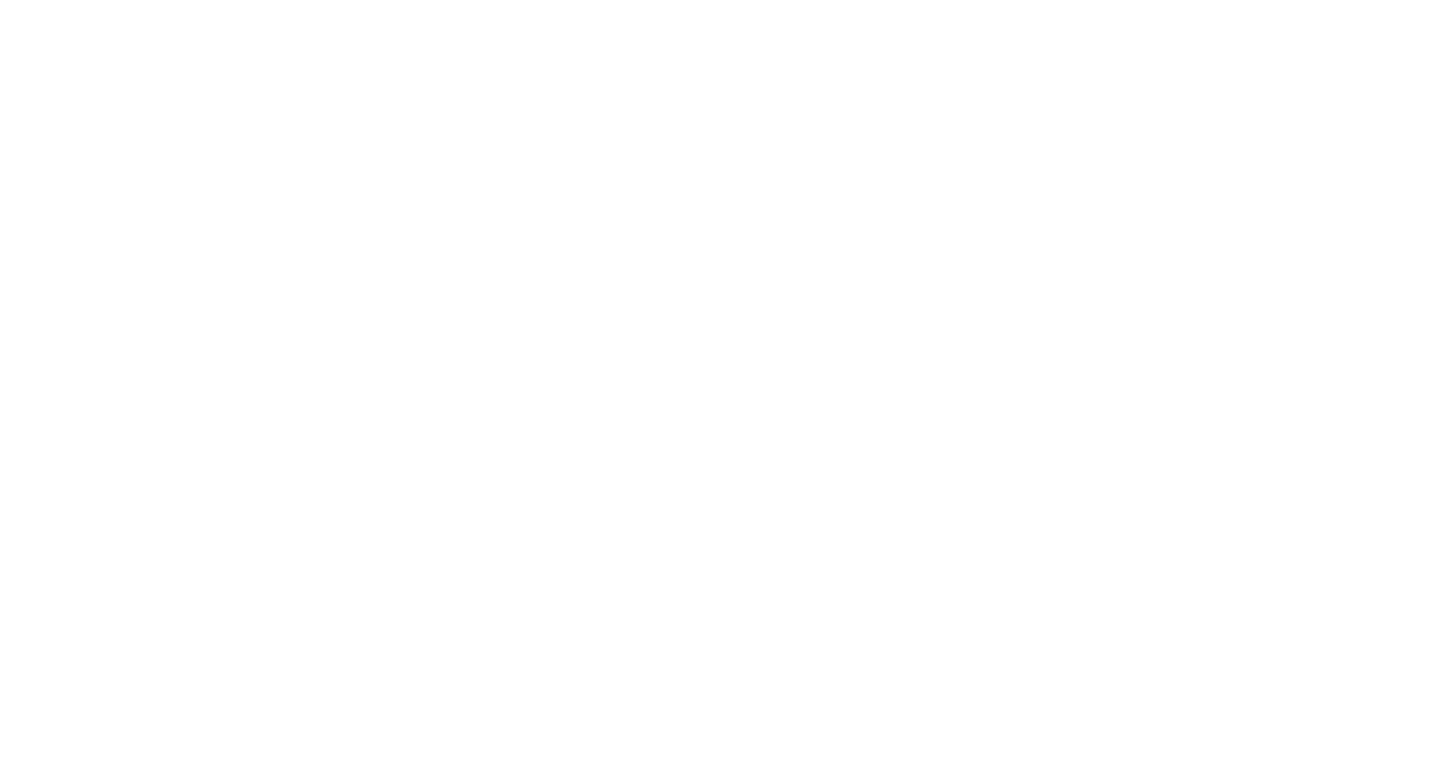 scroll, scrollTop: 0, scrollLeft: 0, axis: both 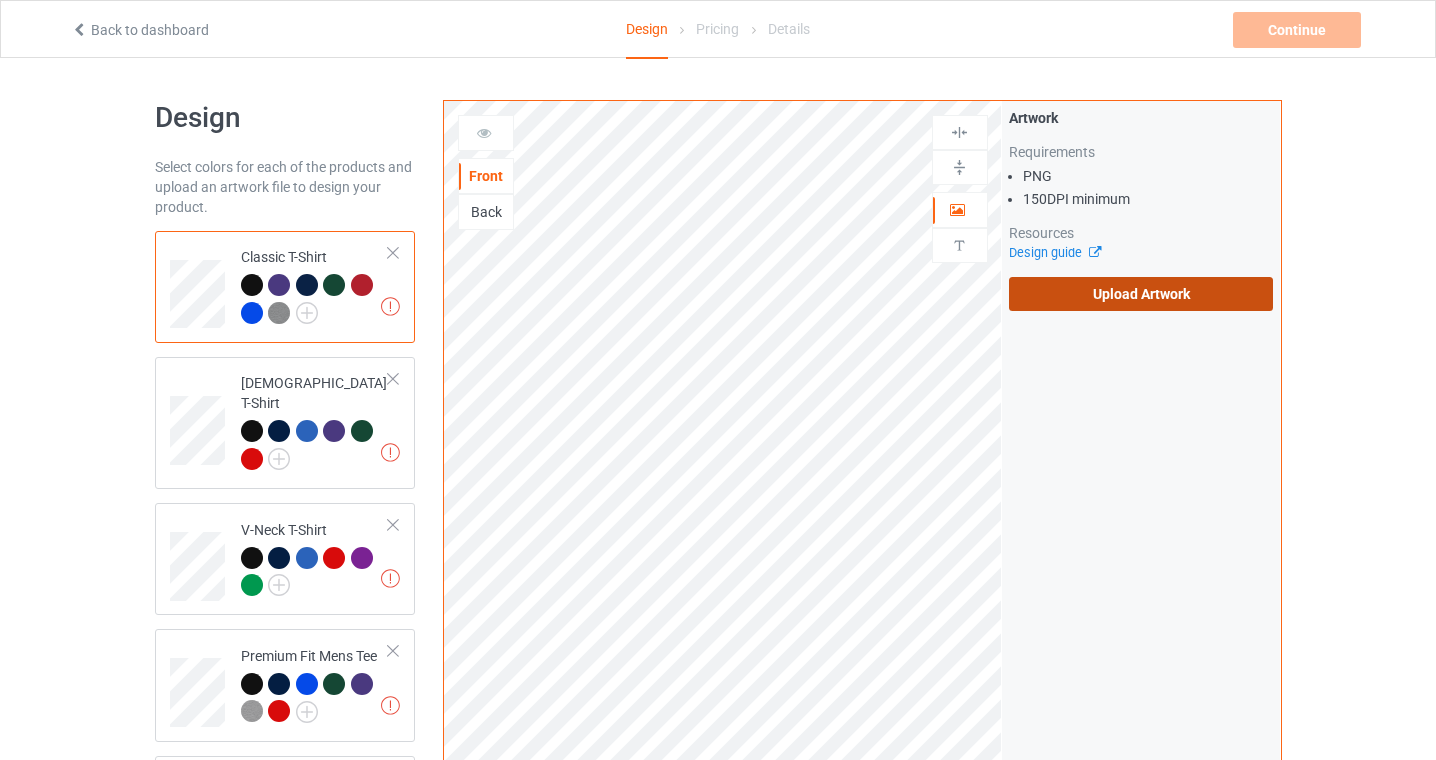 click on "Upload Artwork" at bounding box center [1141, 294] 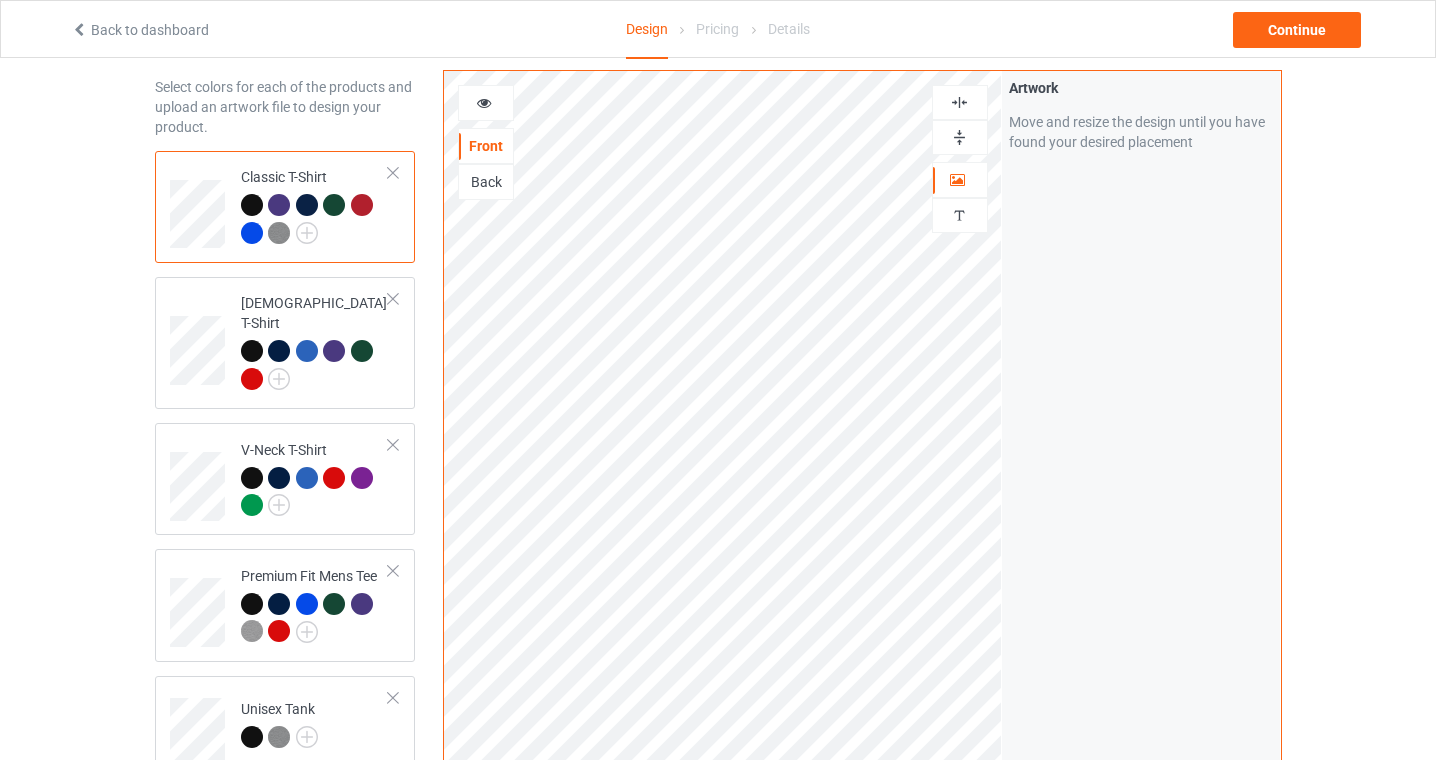 scroll, scrollTop: 0, scrollLeft: 0, axis: both 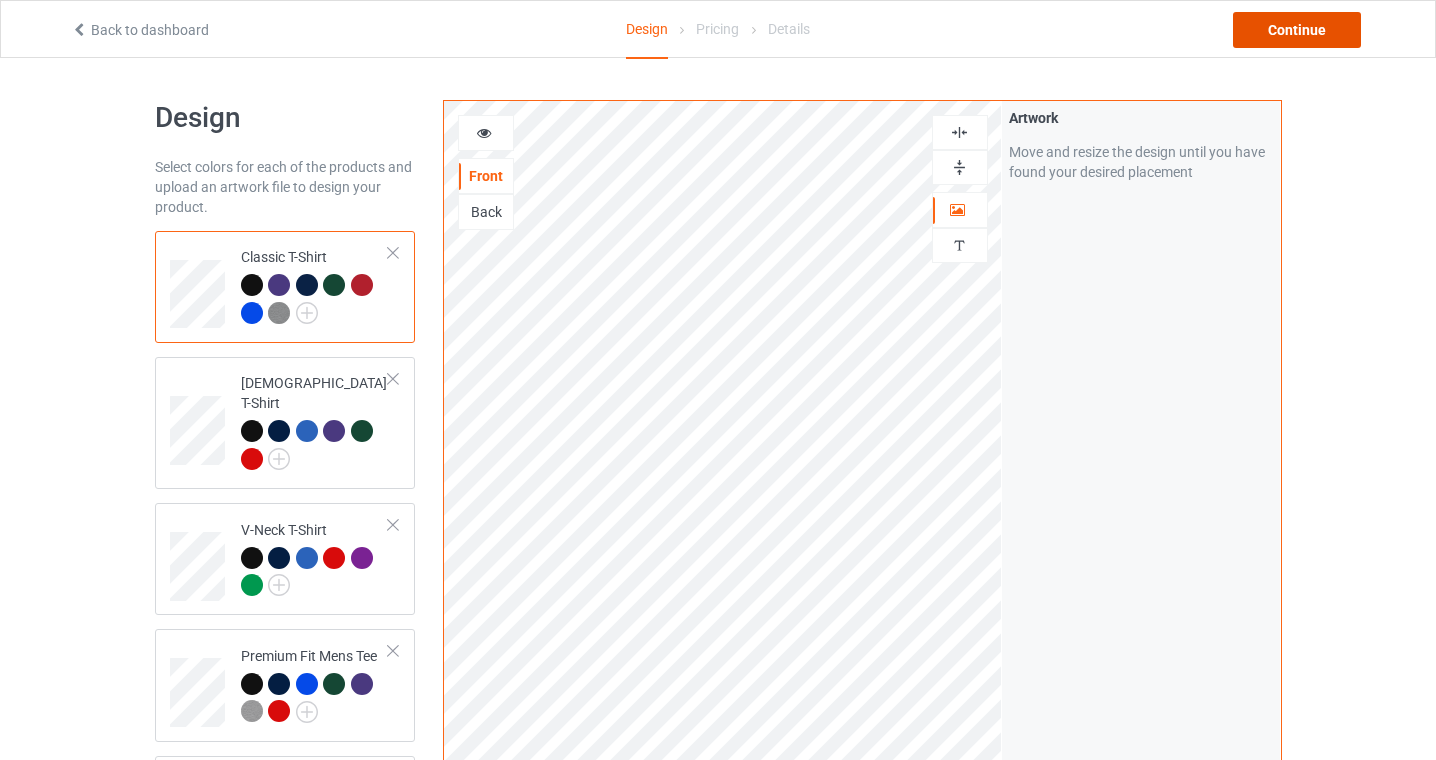 click on "Continue" at bounding box center [1297, 30] 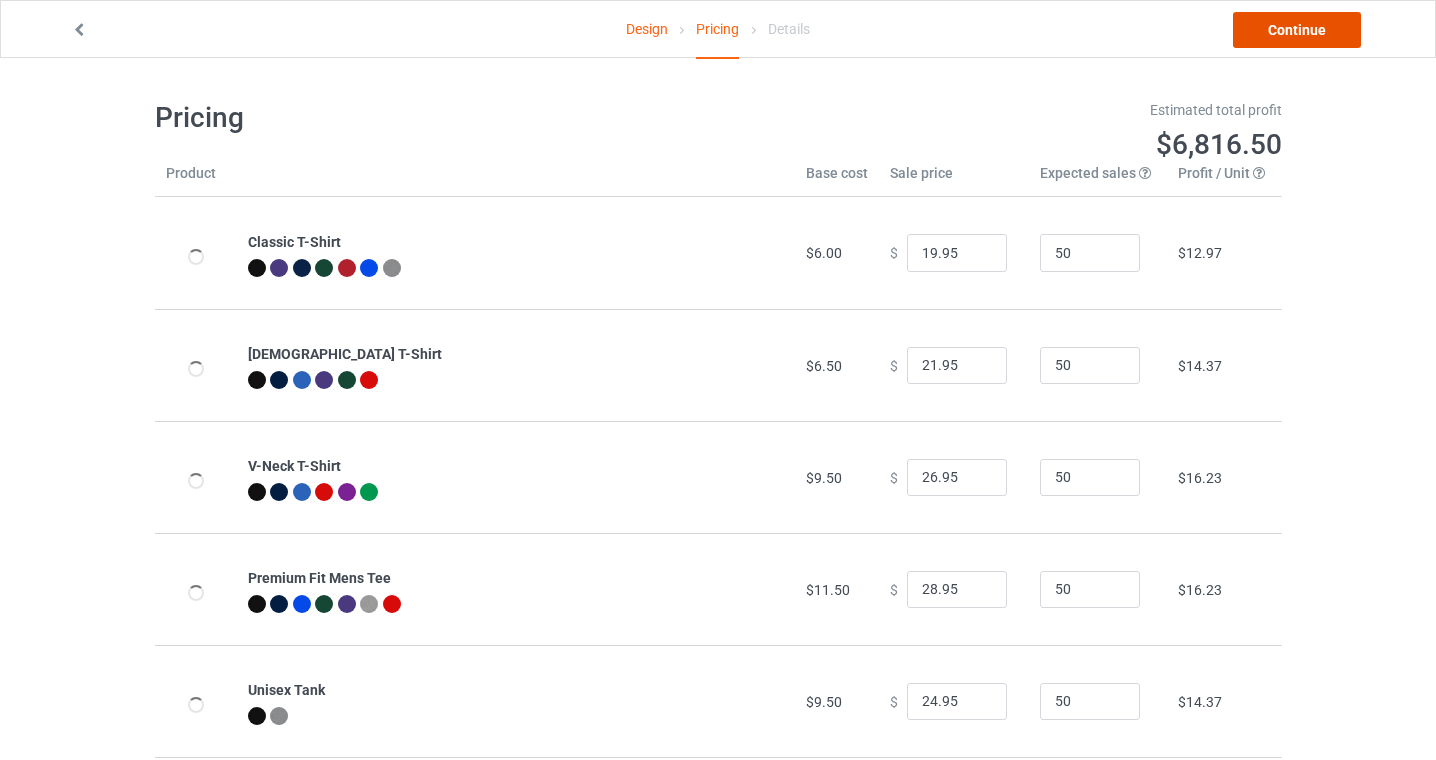 click on "Continue" at bounding box center (1297, 30) 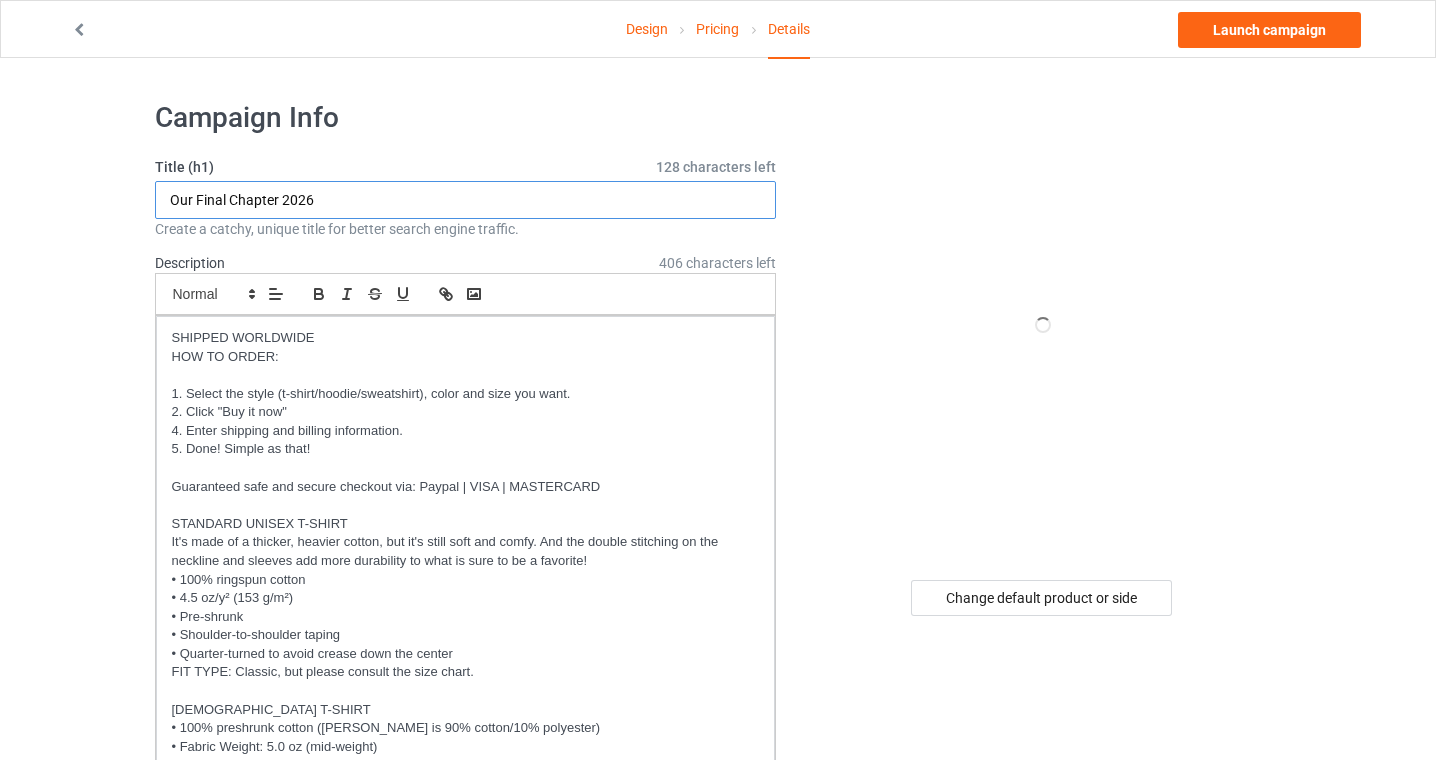 click on "Our Final Chapter 2026" at bounding box center [466, 200] 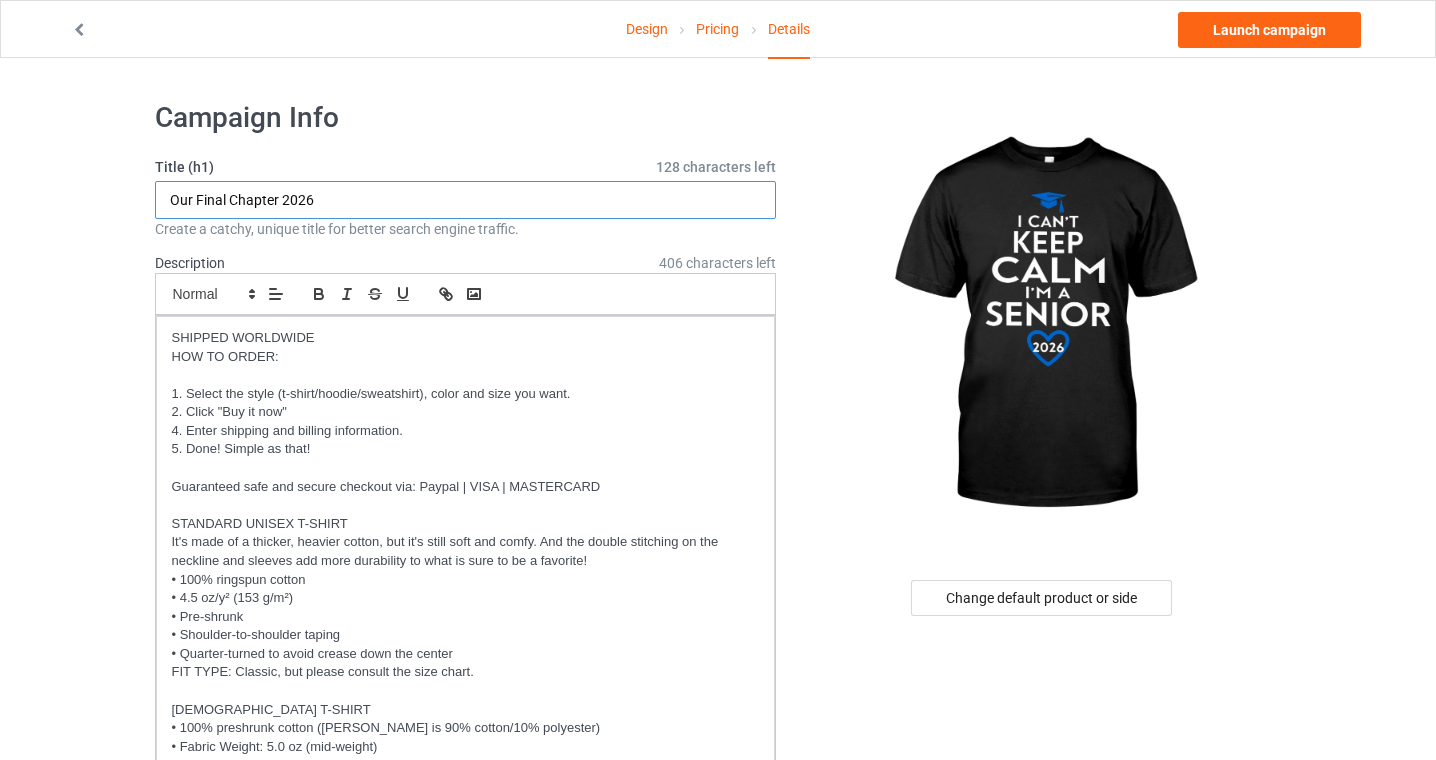drag, startPoint x: 328, startPoint y: 194, endPoint x: -2, endPoint y: 194, distance: 330 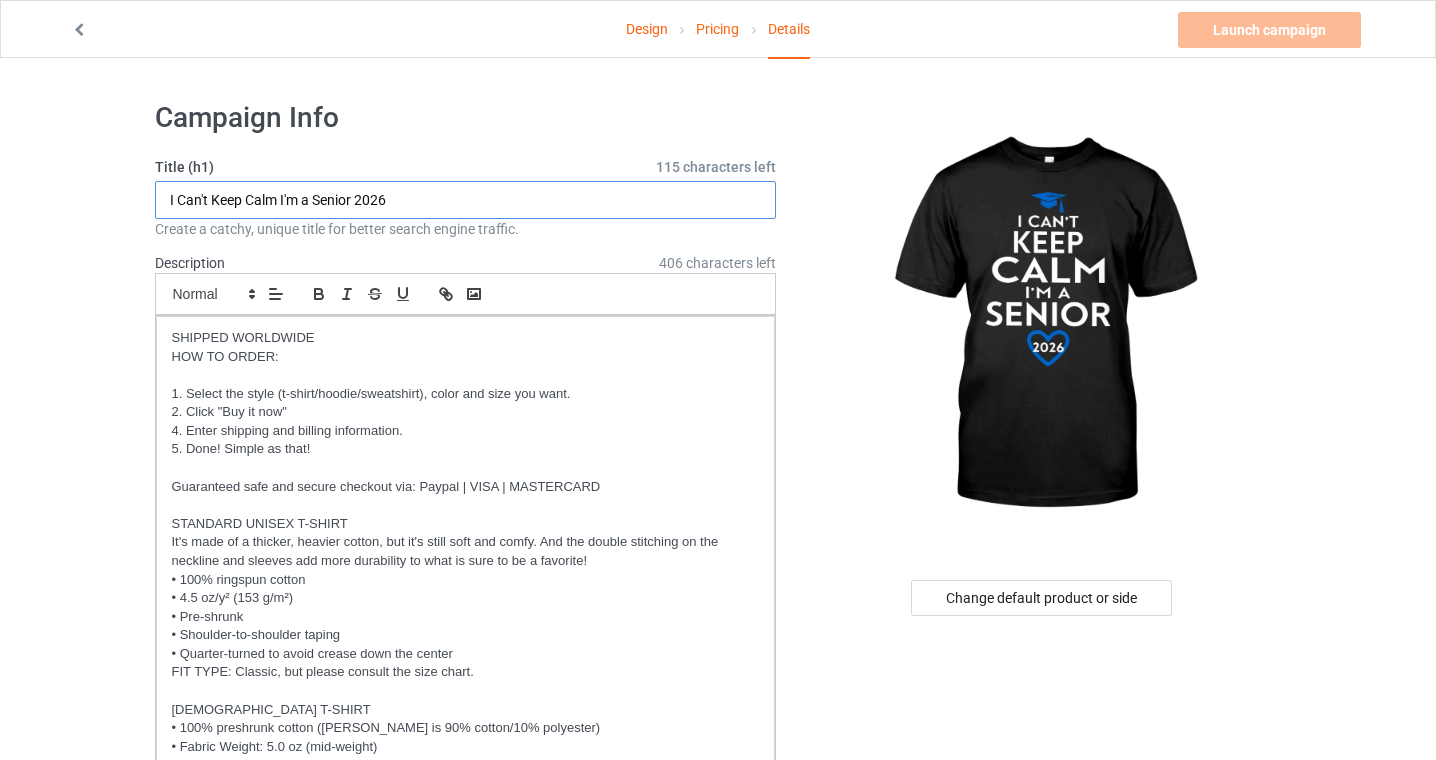 type on "I Can't Keep Calm I'm a Senior 2026" 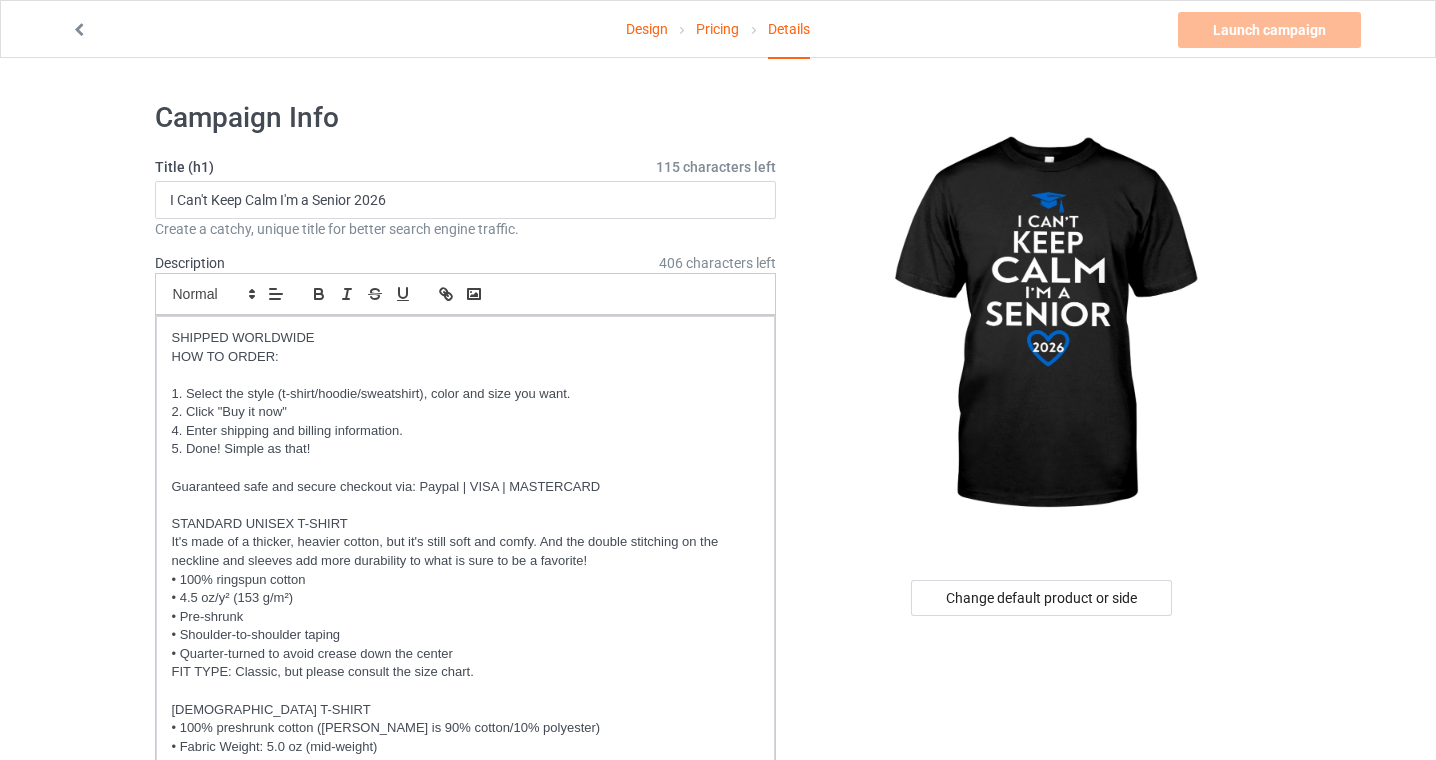 click on "Design Pricing Details Launch campaign Invalid campaign URL Campaign Info Title (h1) 115   characters left I Can't Keep Calm I'm a Senior 2026 Create a catchy, unique title for better search engine traffic. Description 406   characters left       Small Normal Large Big Huge                                                                                     SHIPPED WORLDWIDE HOW TO ORDER: 1. Select the style (t-shirt/hoodie/sweatshirt), color and size you want. 2. Click "Buy it now"  4. Enter shipping and billing information. 5. Done! Simple as that! Guaranteed safe and secure checkout via: Paypal | VISA | MASTERCARD  STANDARD UNISEX T-SHIRT It's made of a thicker, heavier cotton, but it's still soft and comfy. And the double stitching on the neckline and sleeves add more durability to what is sure to be a favorite! • 100% ringspun cotton • 4.5 oz/y² (153 g/m²) • Pre-shrunk • Shoulder-to-shoulder taping • Quarter-turned to avoid crease down the center LADIES T-SHIRT • Durable and reliable URL 0" at bounding box center (718, 1649) 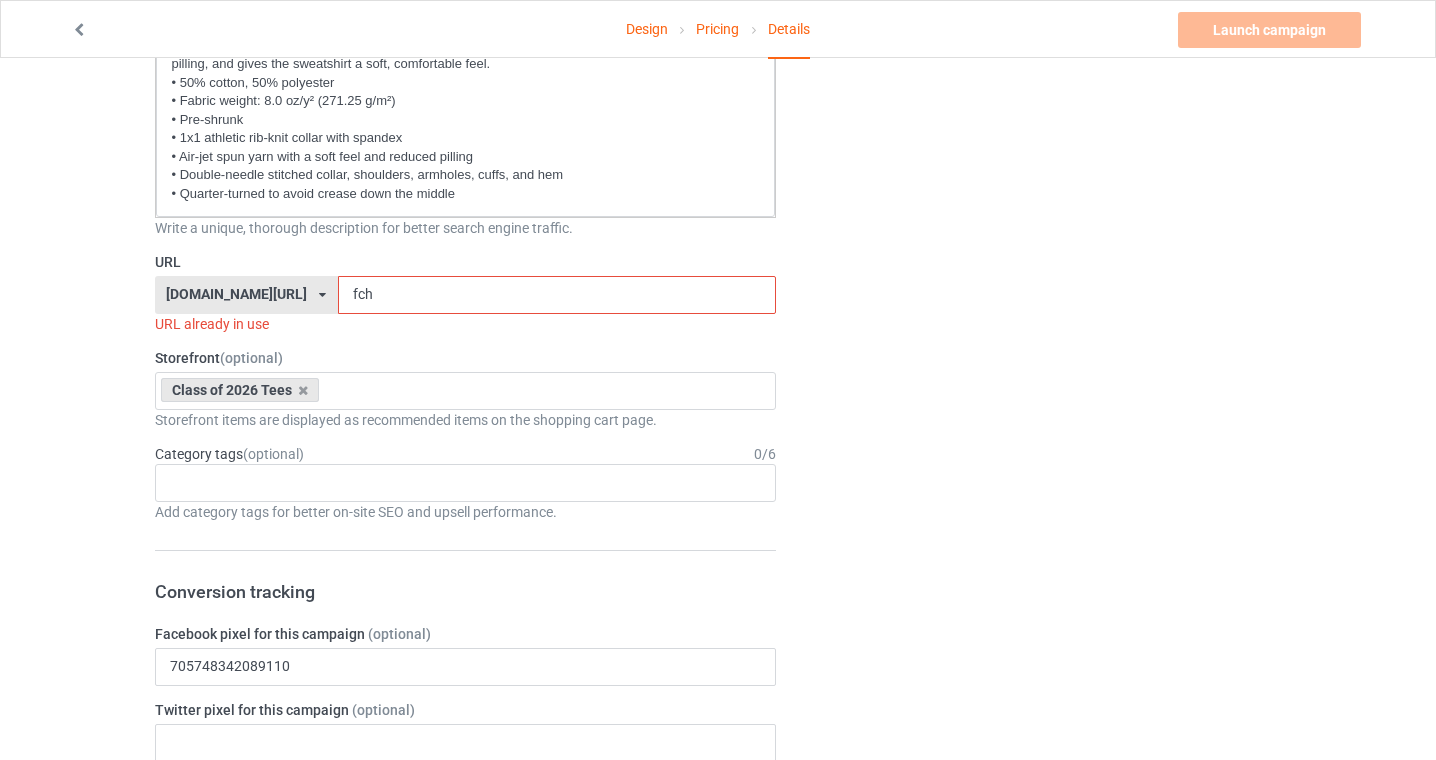scroll, scrollTop: 983, scrollLeft: 0, axis: vertical 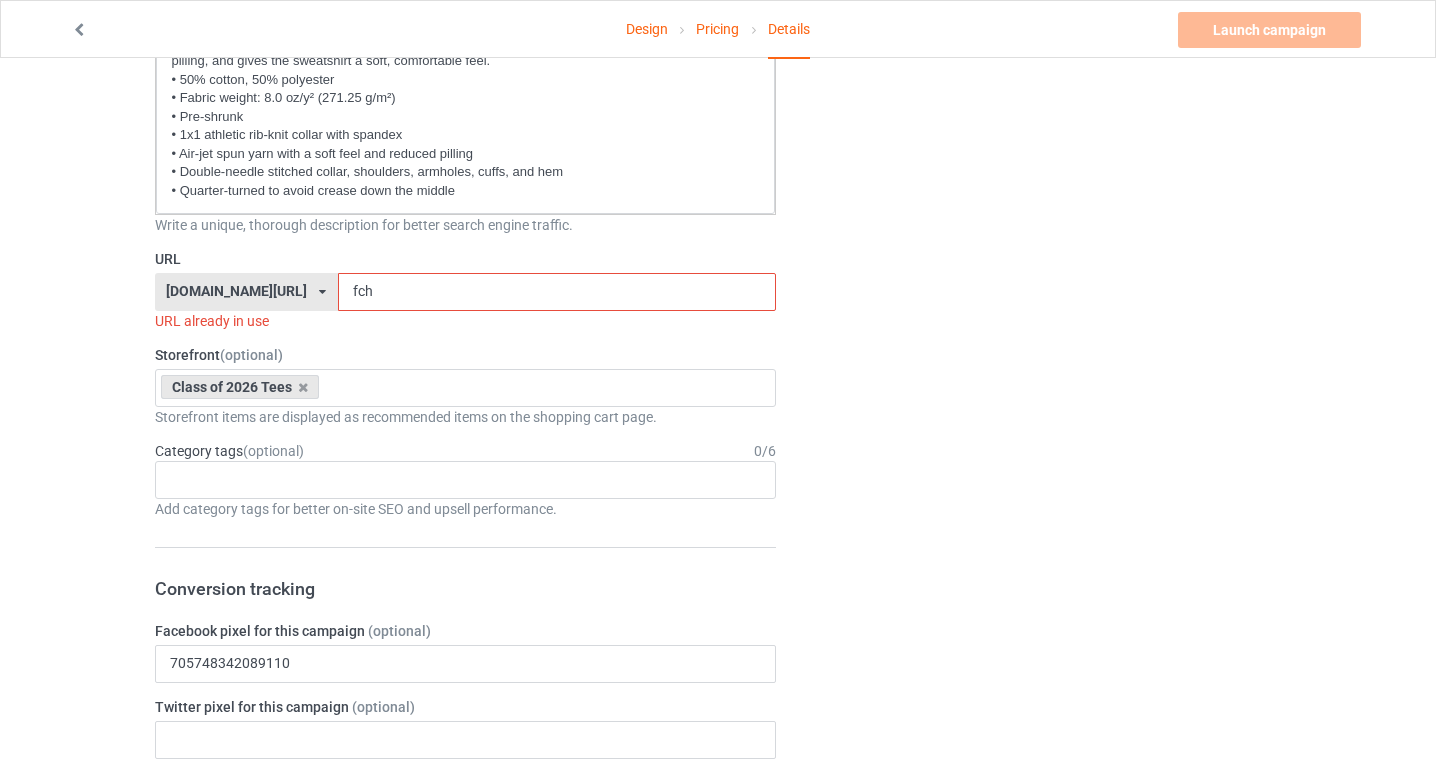 click on "fch" at bounding box center [557, 292] 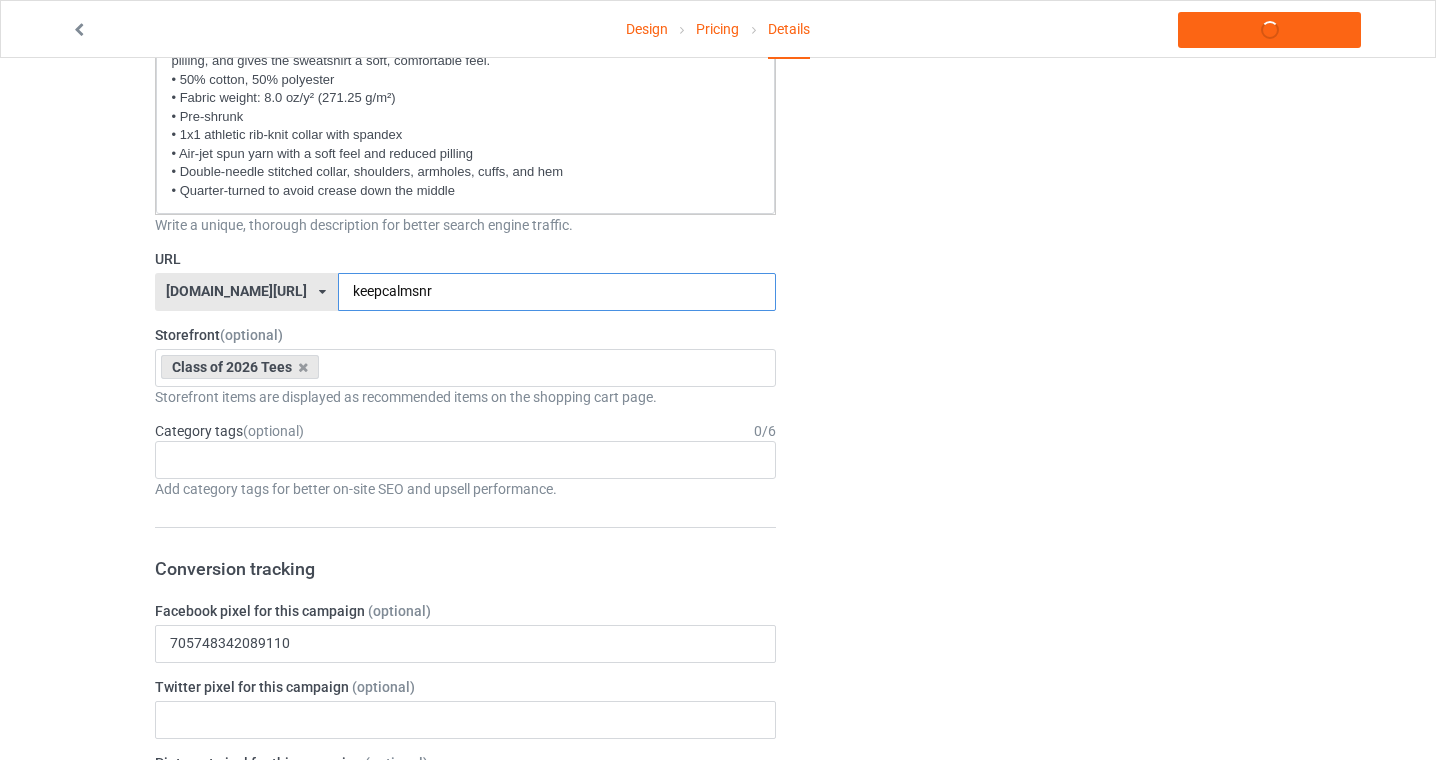 type on "keepcalmsnr" 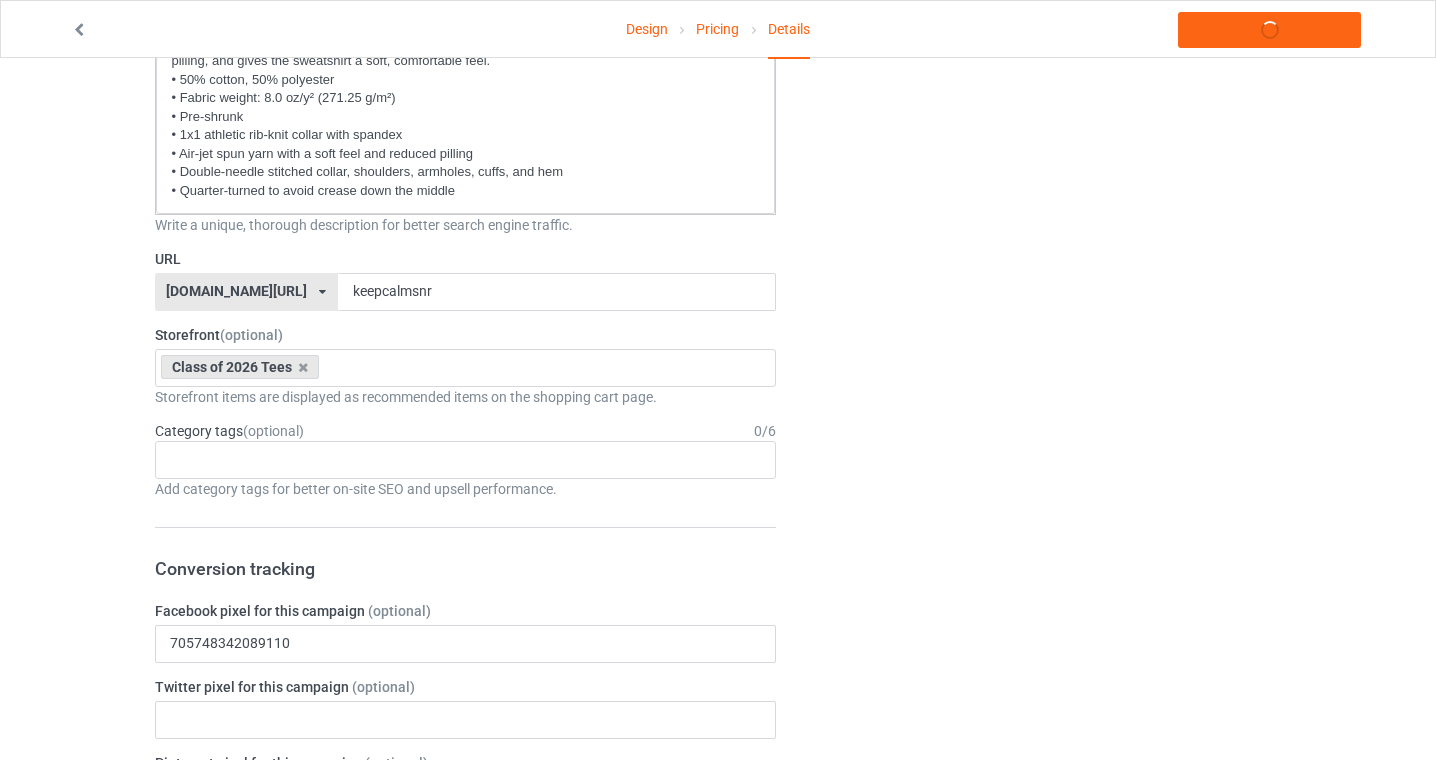 click on "Design Pricing Details Launch campaign Campaign Info Title (h1) 115   characters left I Can't Keep Calm I'm a Senior 2026 Create a catchy, unique title for better search engine traffic. Description 406   characters left       Small Normal Large Big Huge                                                                                     SHIPPED WORLDWIDE HOW TO ORDER: 1. Select the style (t-shirt/hoodie/sweatshirt), color and size you want. 2. Click "Buy it now"  4. Enter shipping and billing information. 5. Done! Simple as that! Guaranteed safe and secure checkout via: Paypal | VISA | MASTERCARD  STANDARD UNISEX T-SHIRT It's made of a thicker, heavier cotton, but it's still soft and comfy. And the double stitching on the neckline and sleeves add more durability to what is sure to be a favorite! • 100% ringspun cotton • 4.5 oz/y² (153 g/m²) • Pre-shrunk • Shoulder-to-shoulder taping • Quarter-turned to avoid crease down the center FIT TYPE: Classic, but please consult the size chart. HOODIES URL" at bounding box center [718, 656] 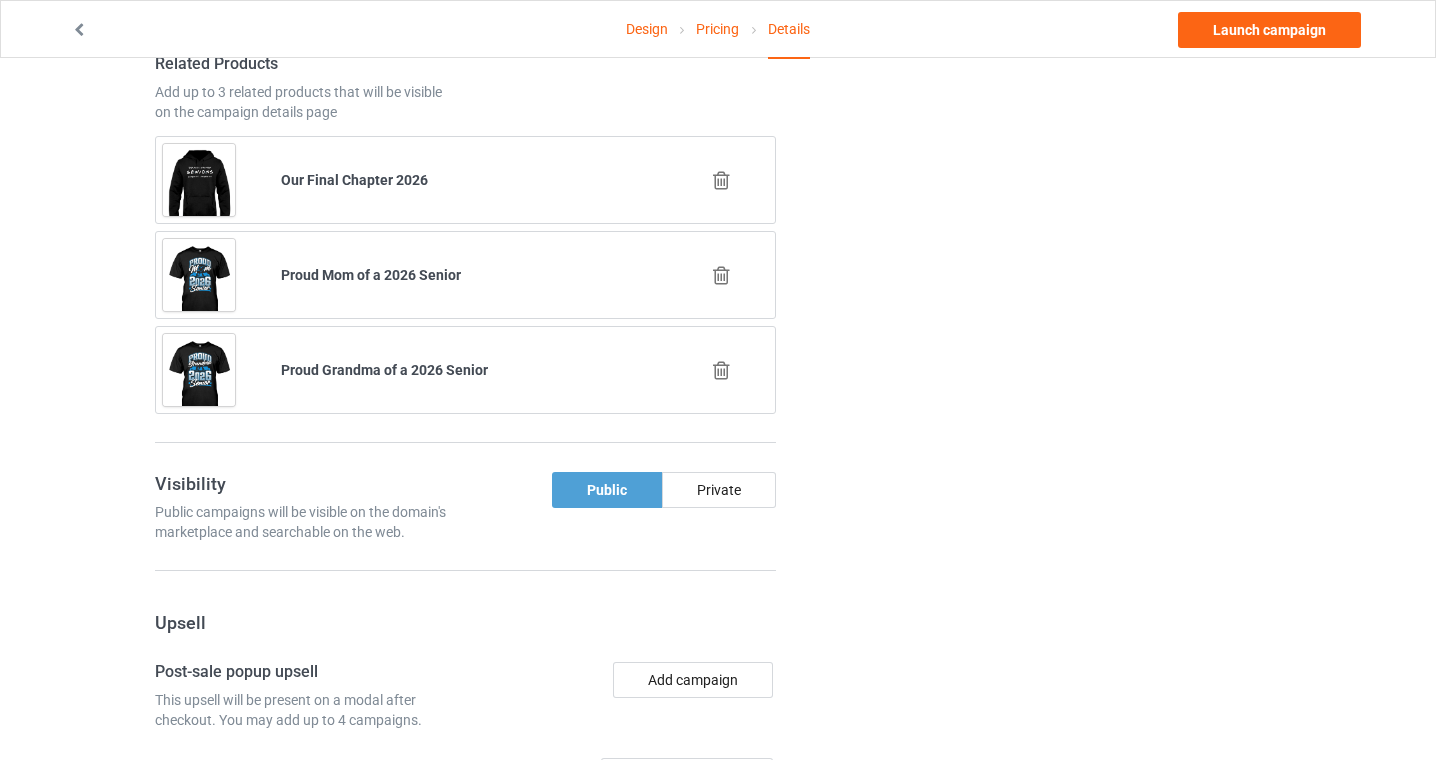 scroll, scrollTop: 1975, scrollLeft: 0, axis: vertical 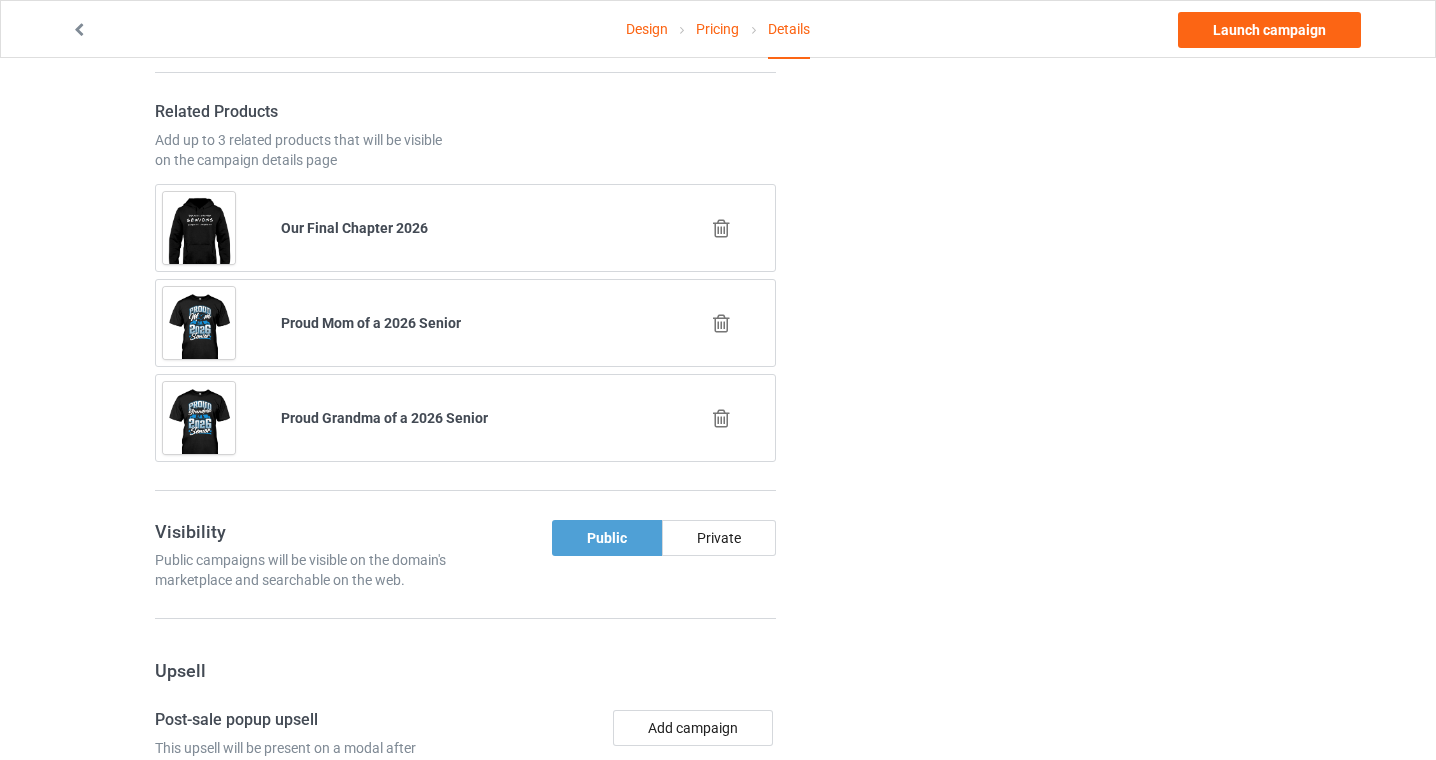 click at bounding box center [721, 418] 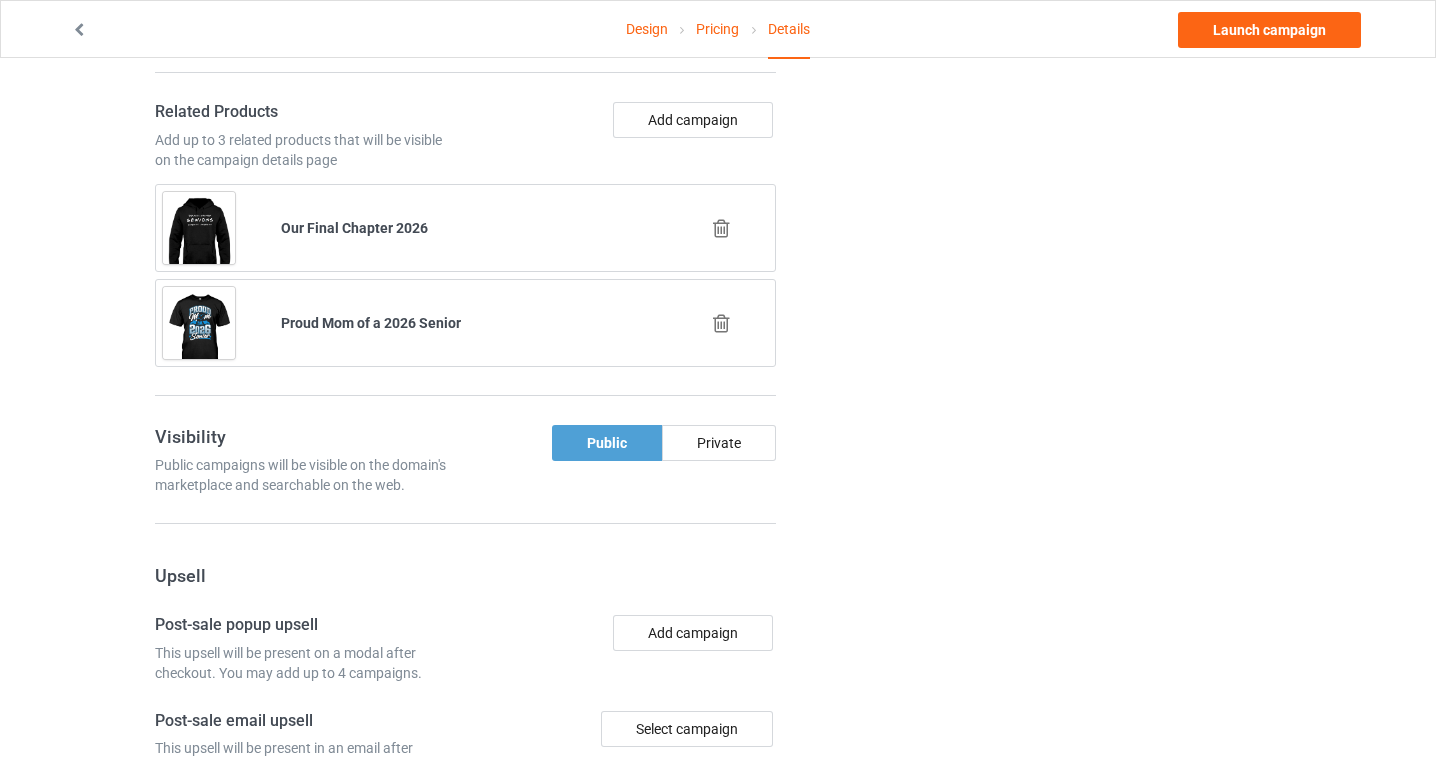 click at bounding box center [721, 323] 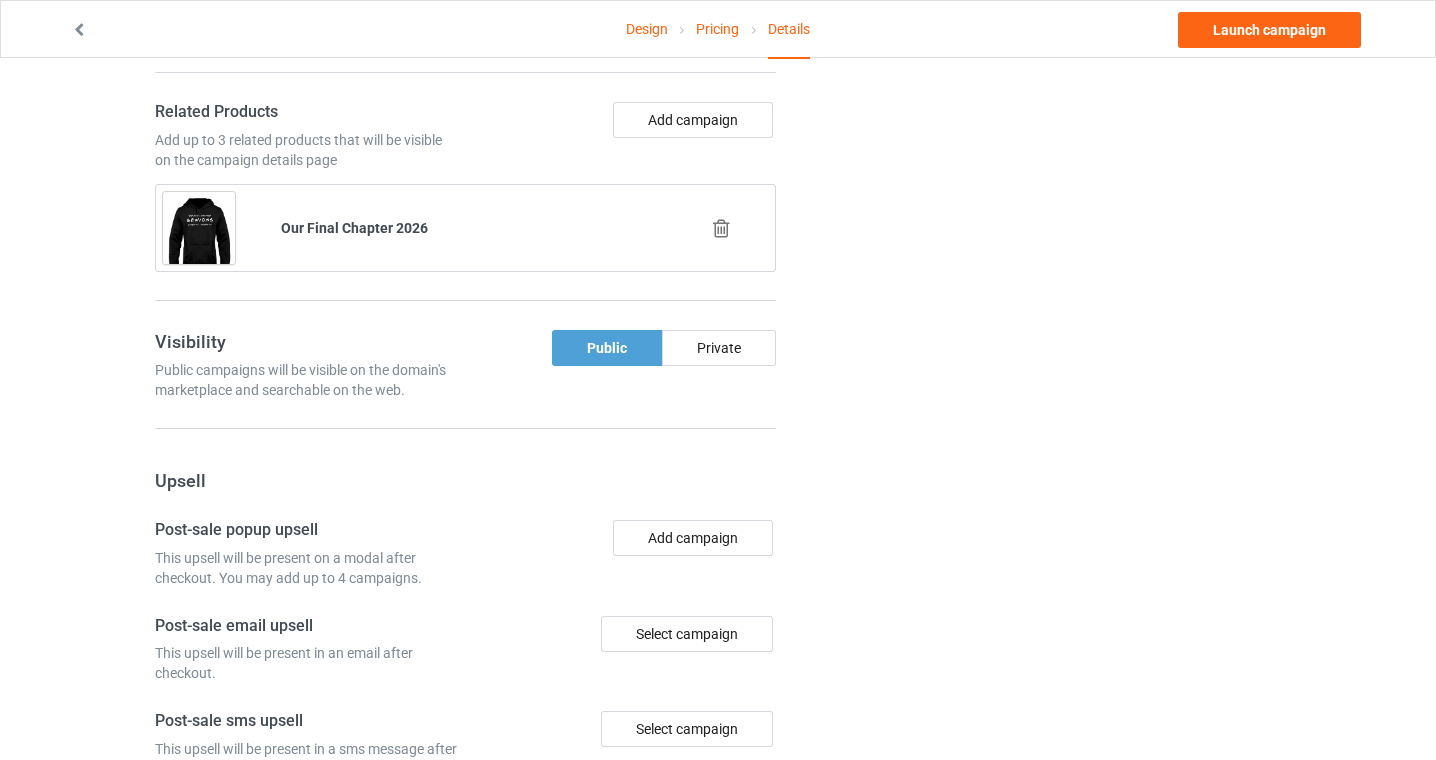 click at bounding box center [721, 228] 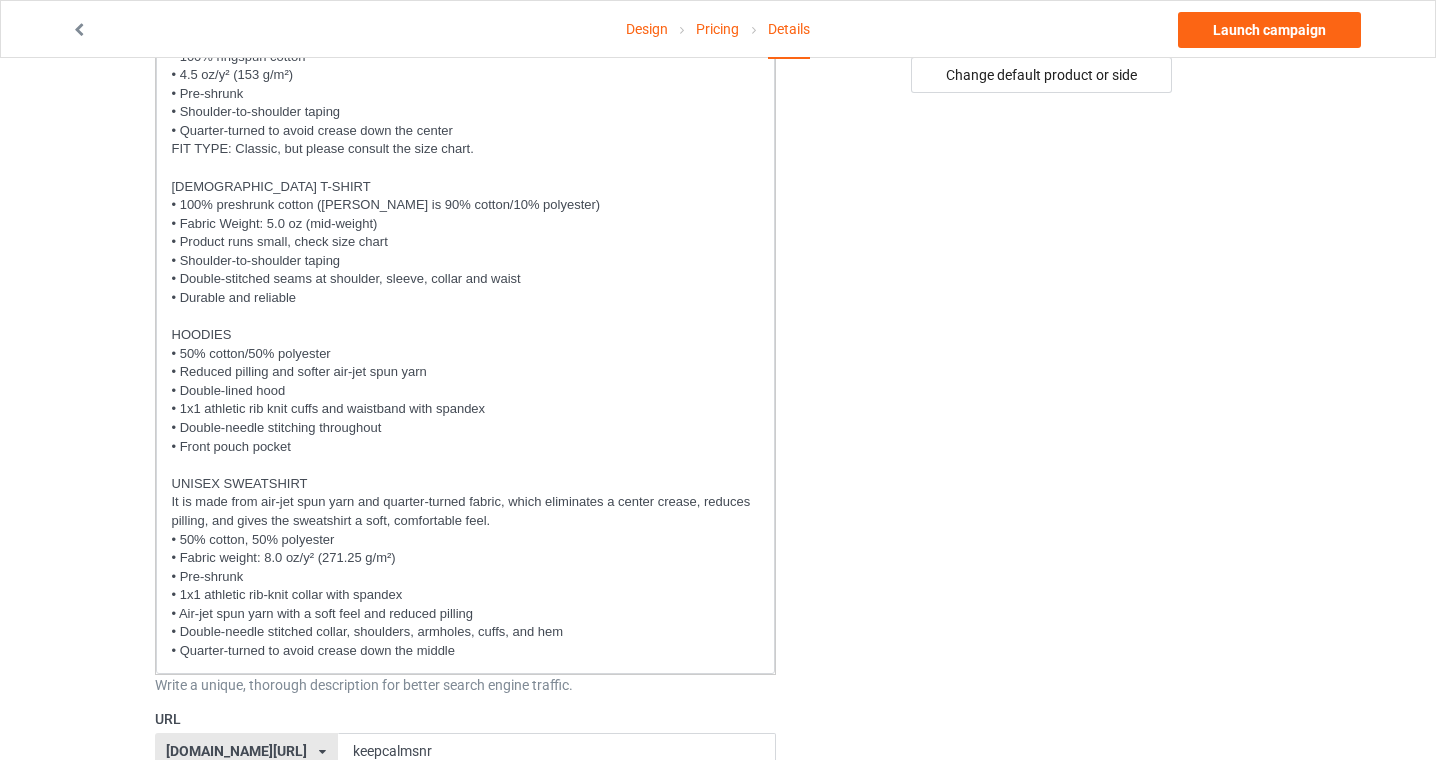 scroll, scrollTop: 0, scrollLeft: 0, axis: both 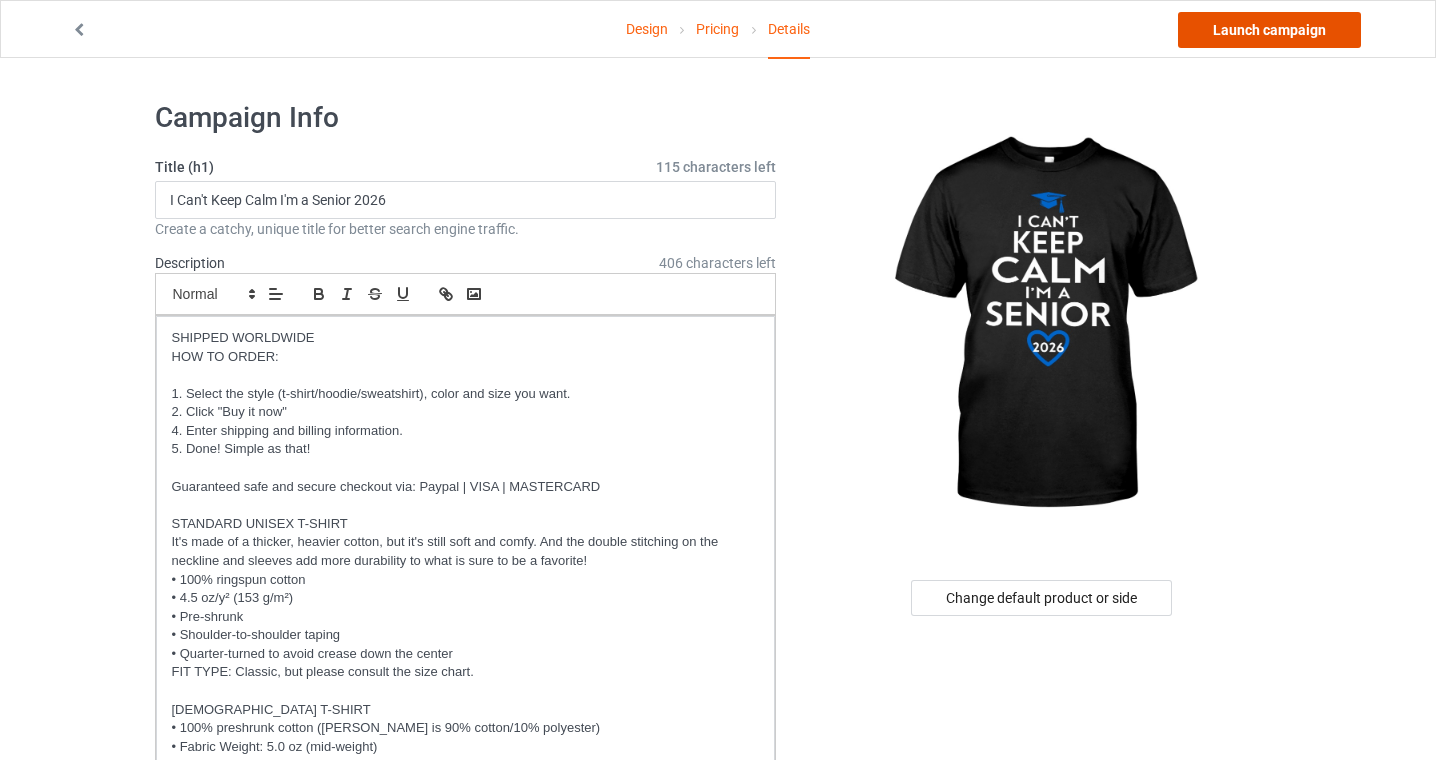 click on "Launch campaign" at bounding box center [1269, 30] 